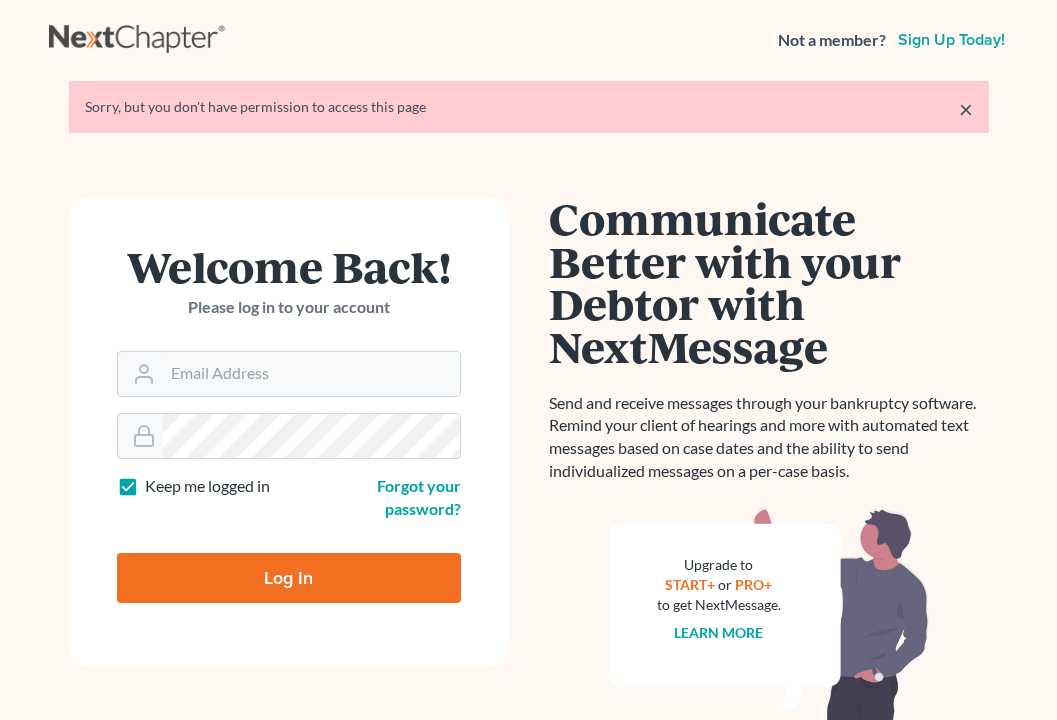 scroll, scrollTop: 0, scrollLeft: 0, axis: both 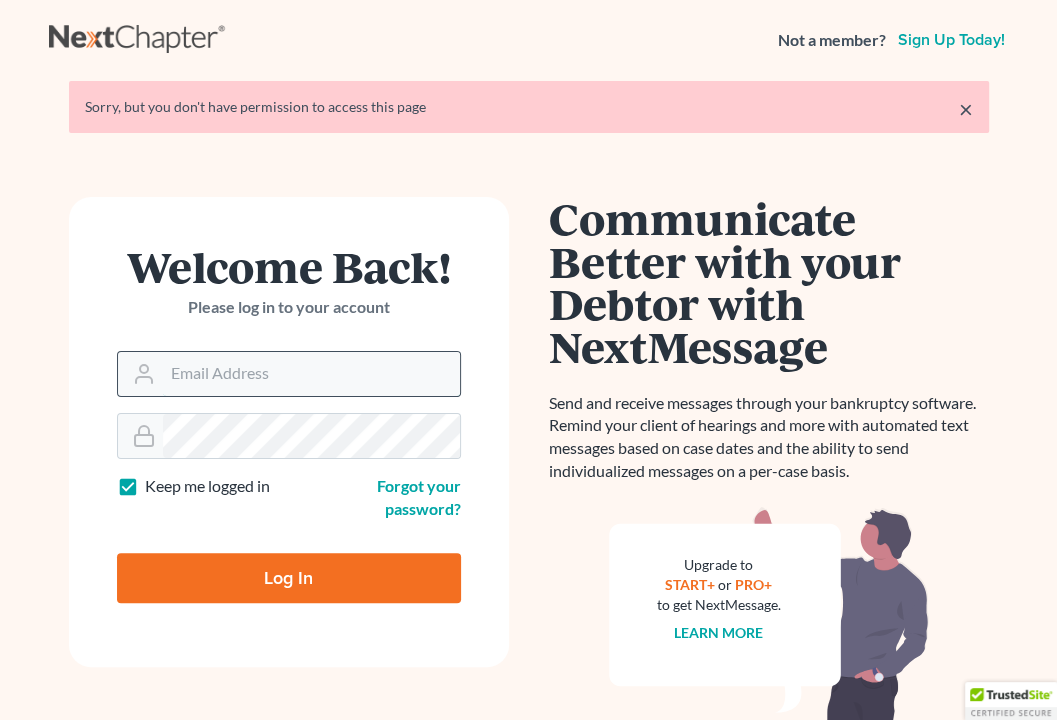 click on "Email Address" at bounding box center [311, 374] 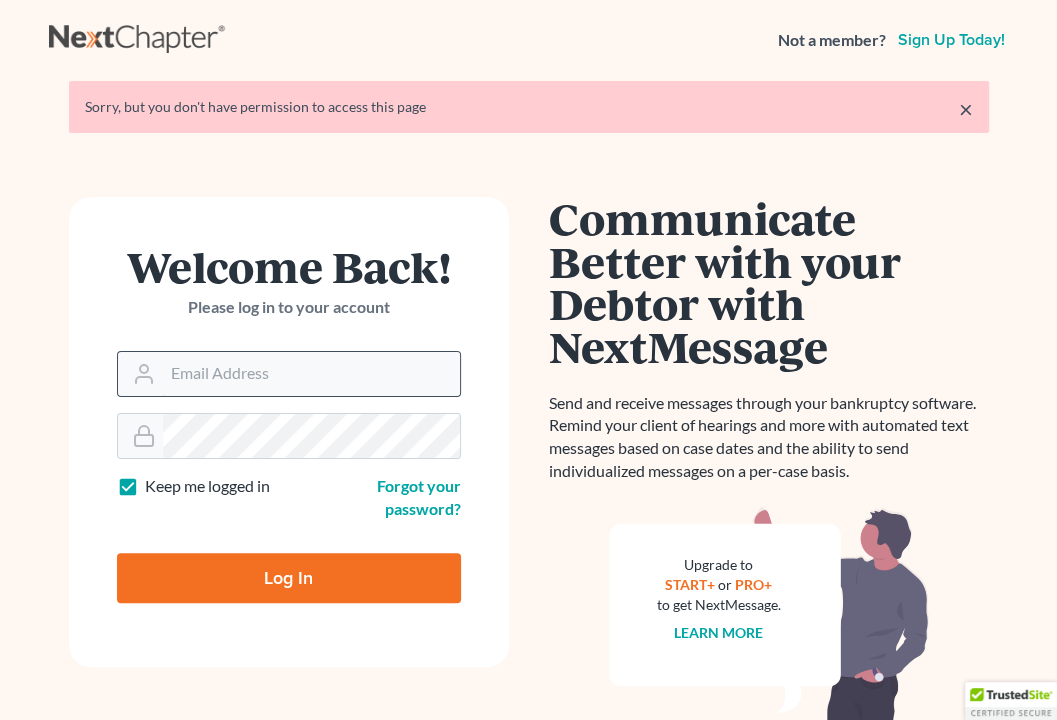 type on "lbenavides@aspalaw.com" 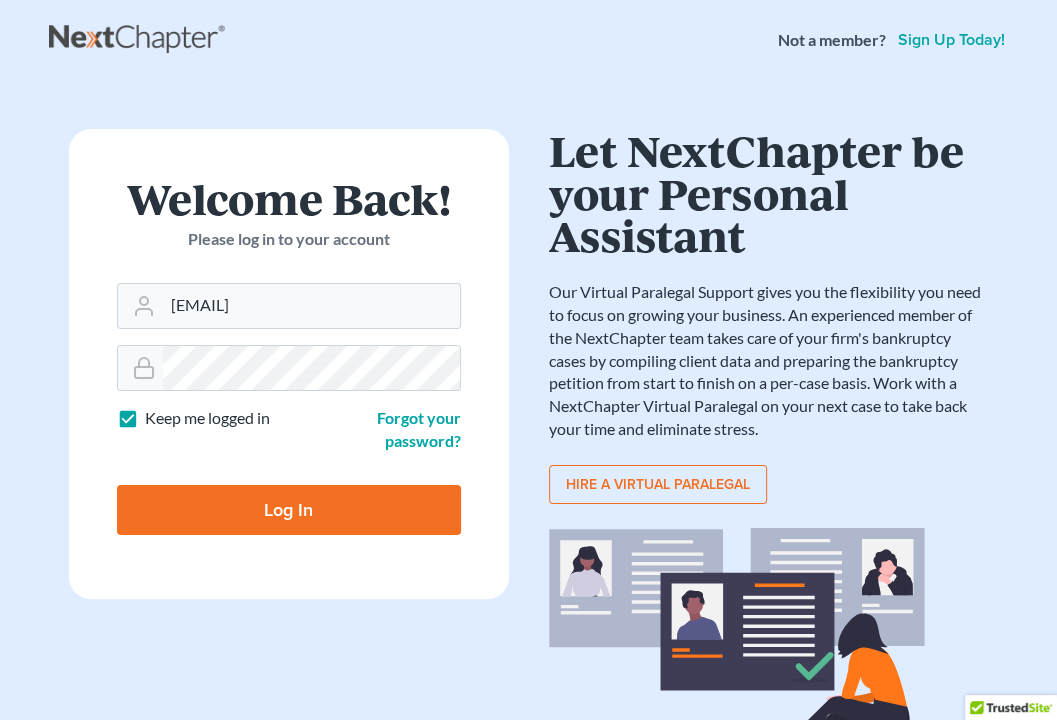 click on "Forgot your password?" at bounding box center (380, 430) 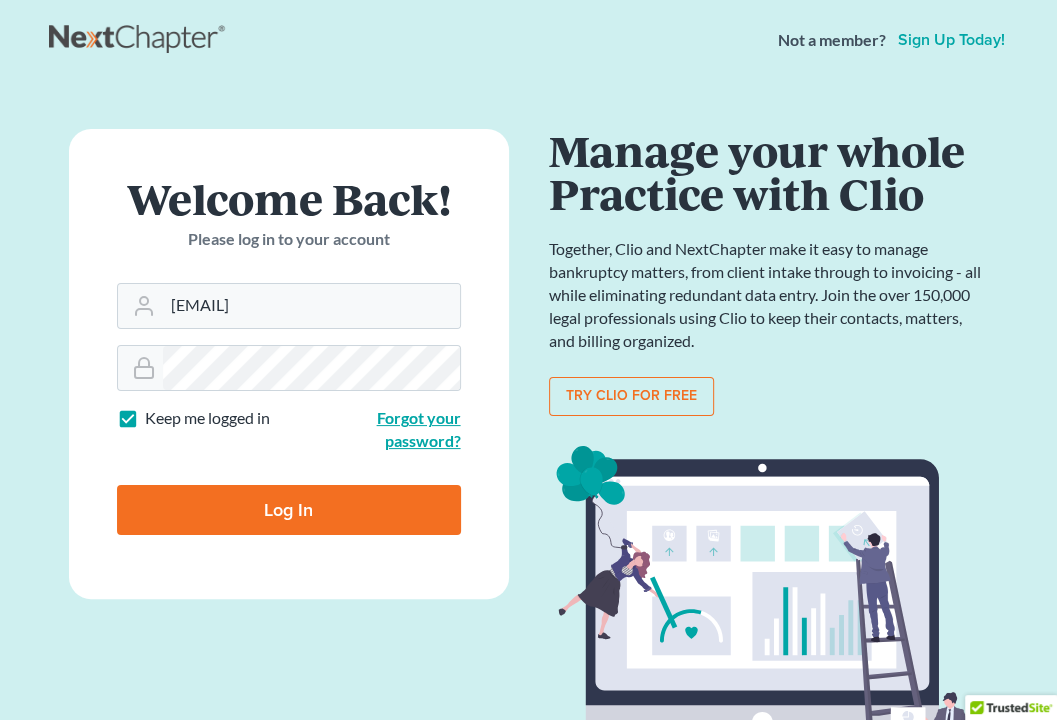 click on "Forgot your password?" at bounding box center [419, 429] 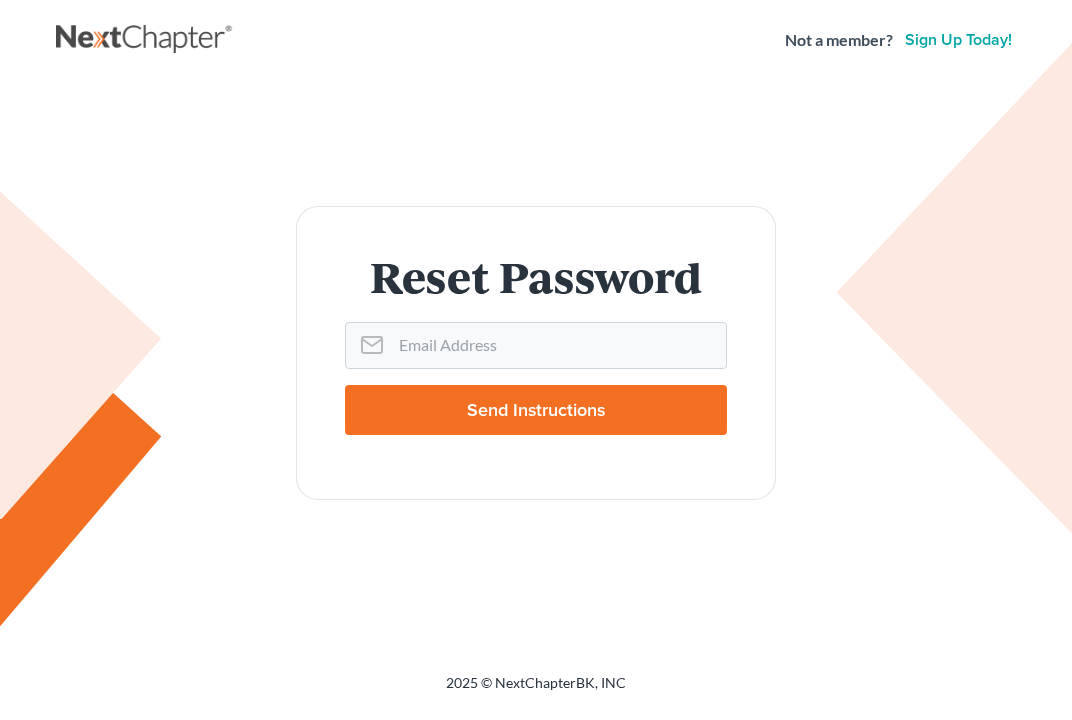 scroll, scrollTop: 0, scrollLeft: 0, axis: both 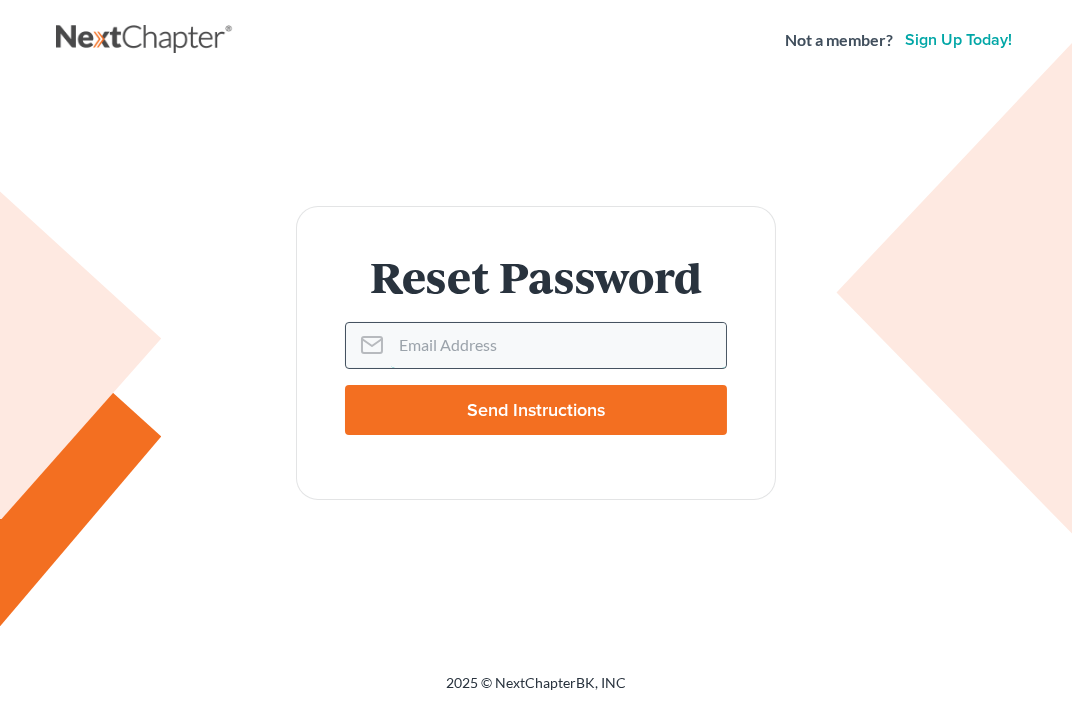 click on "Email Address" at bounding box center (558, 345) 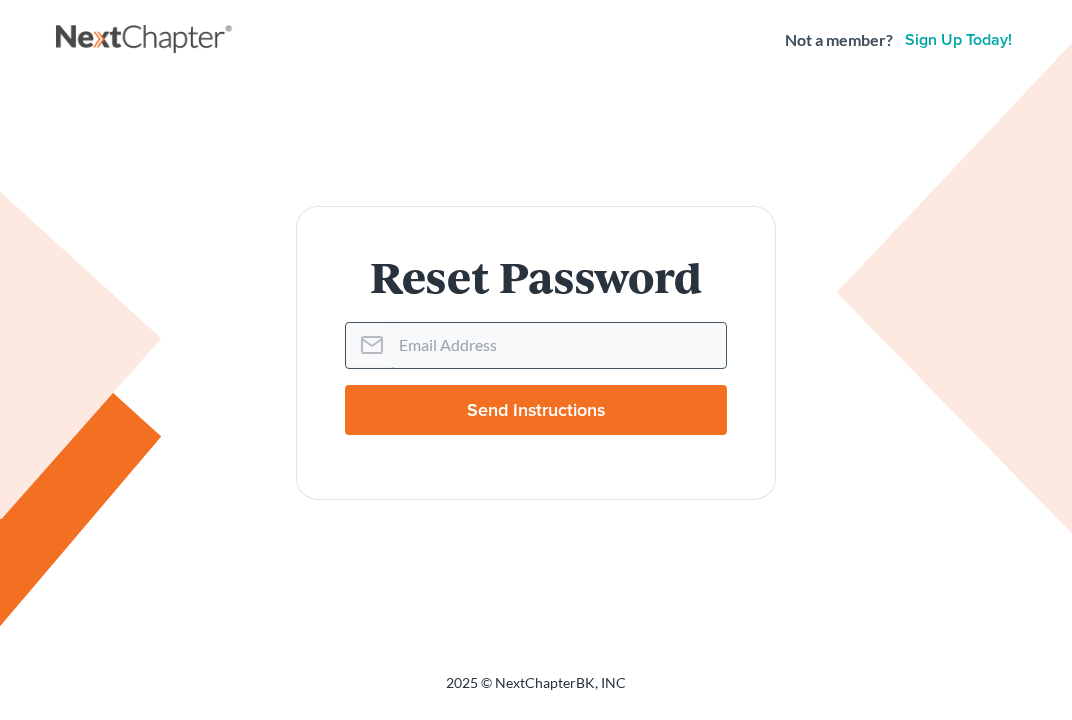 type on "lbenavides@aspalaw.com" 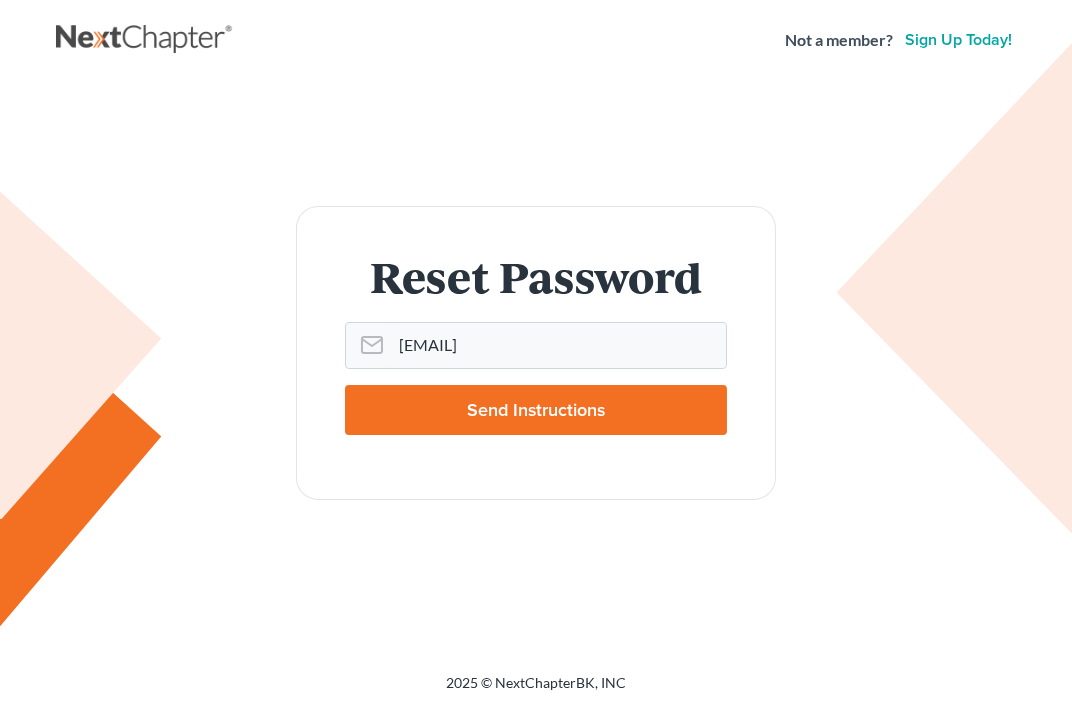 click on "Send Instructions" at bounding box center [536, 410] 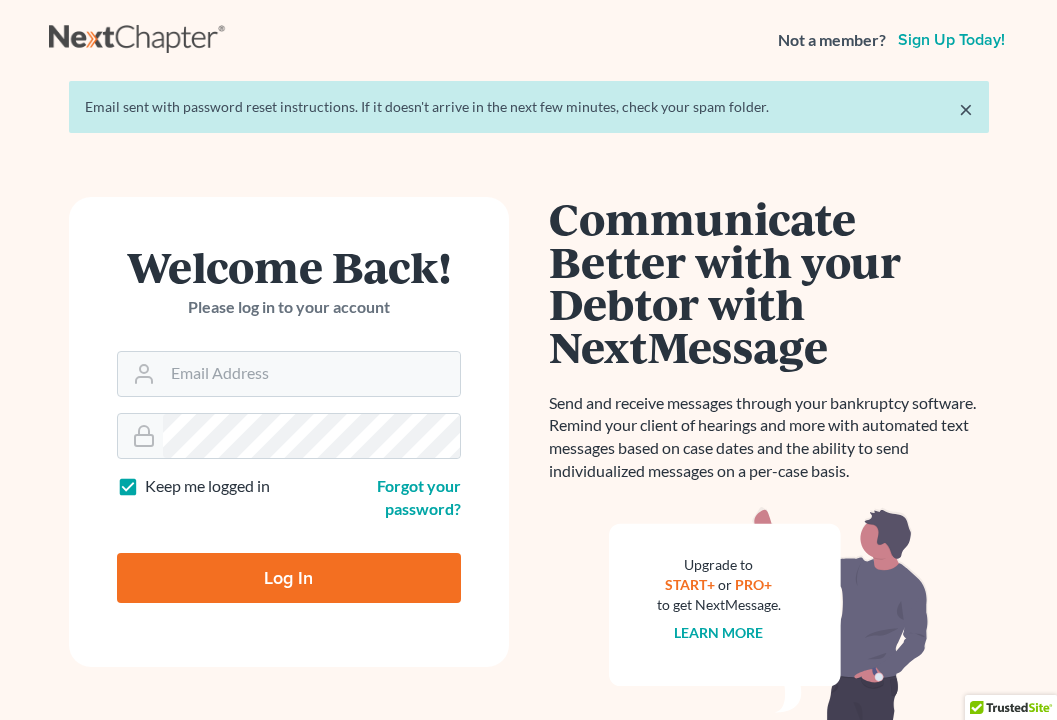 scroll, scrollTop: 0, scrollLeft: 0, axis: both 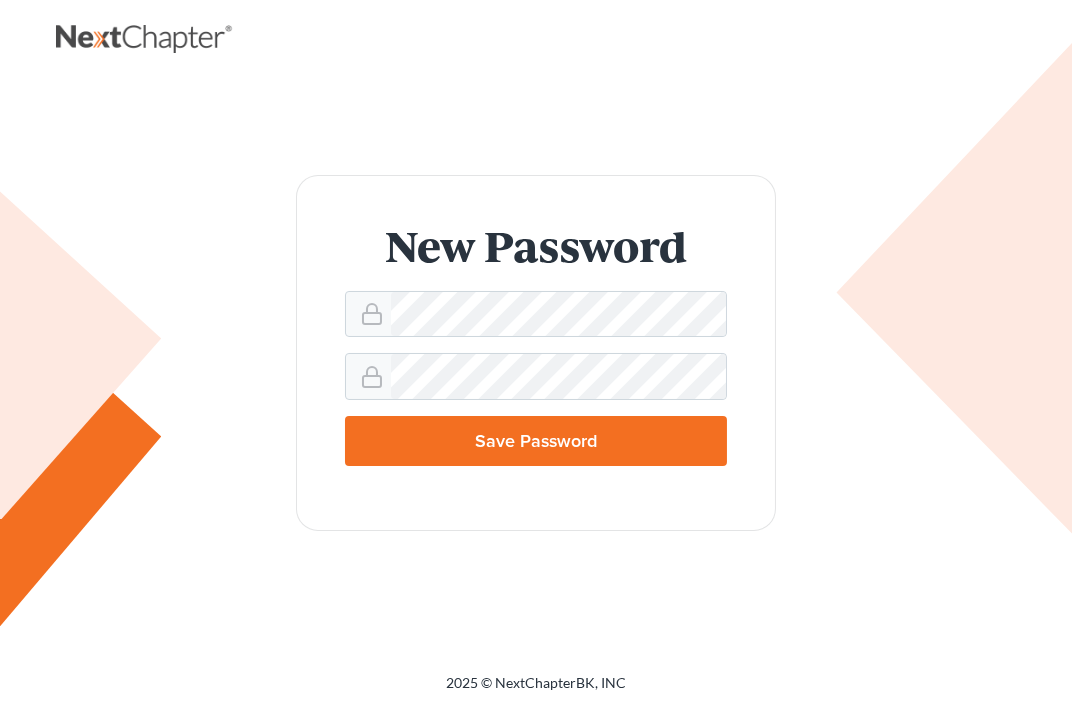 click on "Save Password" at bounding box center [536, 441] 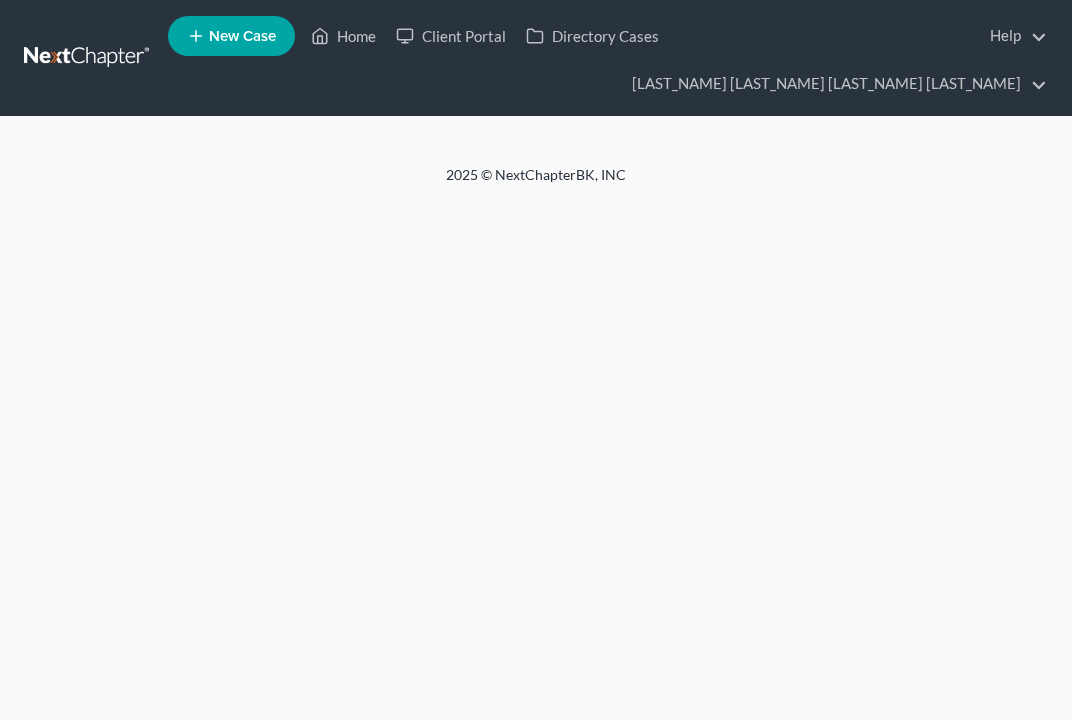 scroll, scrollTop: 0, scrollLeft: 0, axis: both 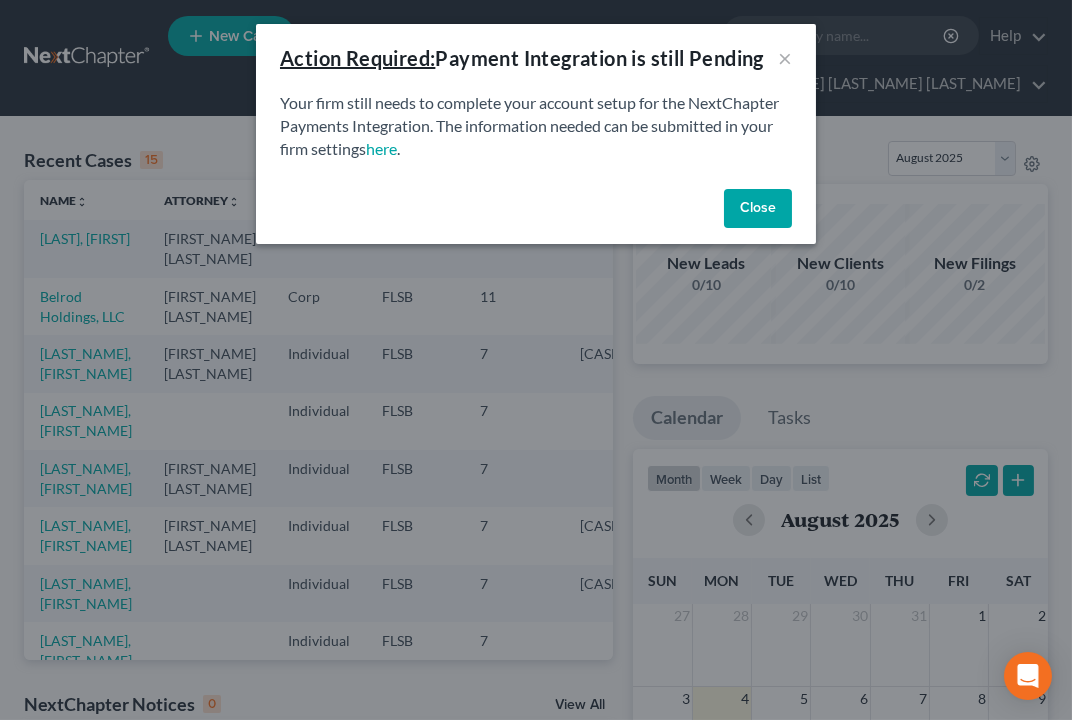 click on "Close" at bounding box center (758, 209) 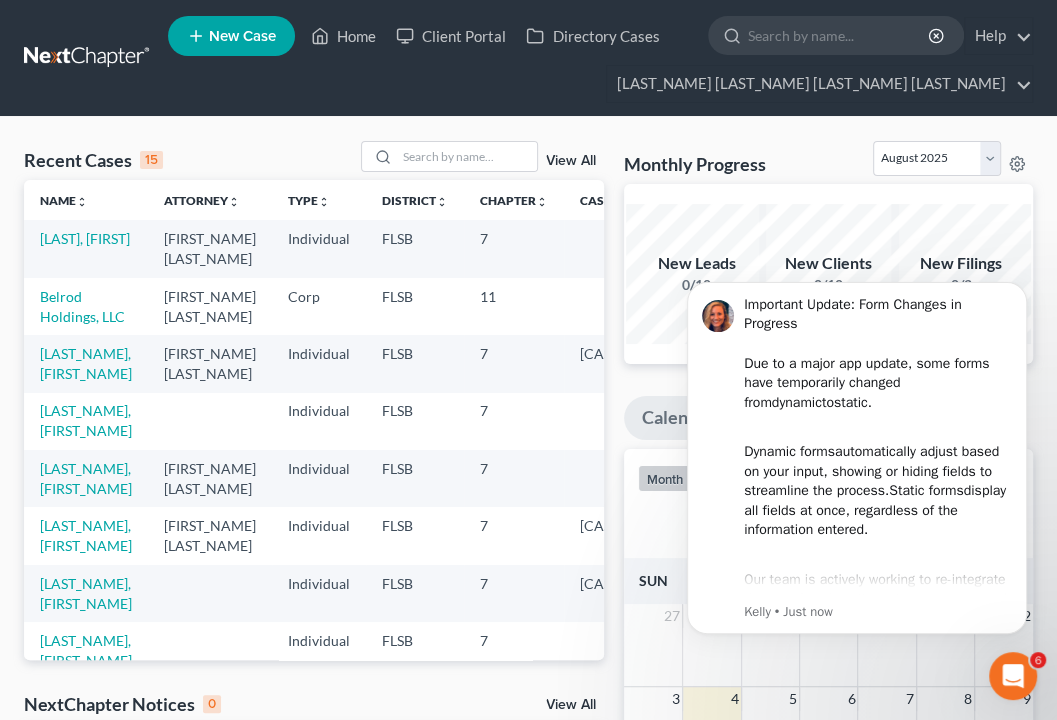 click on "New Case" at bounding box center (242, 36) 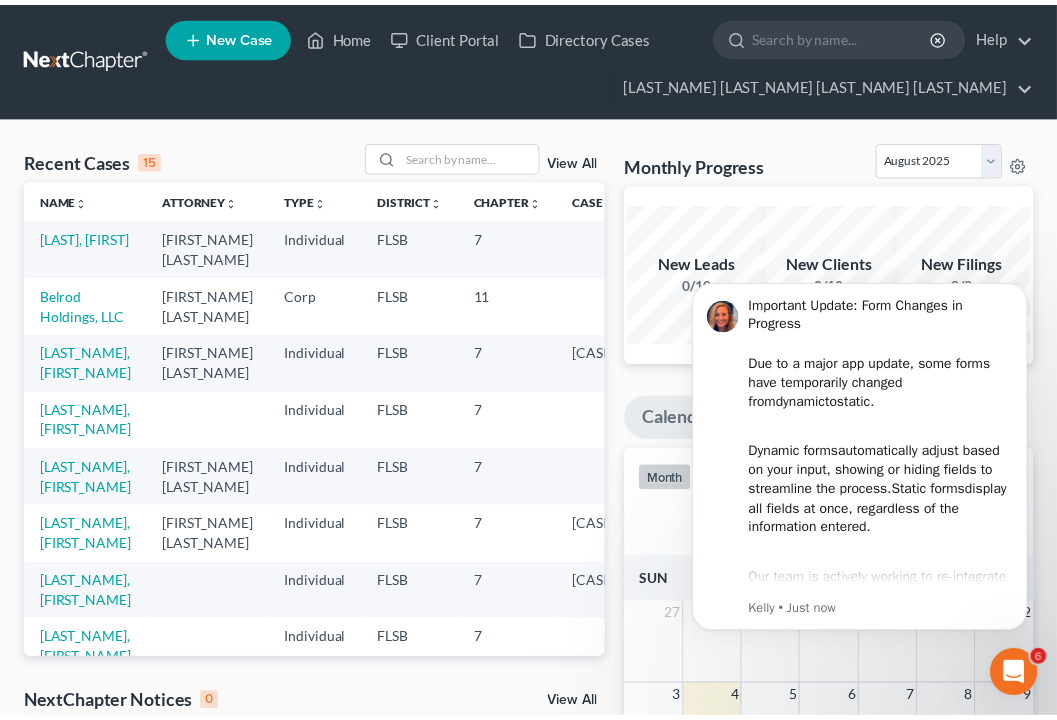 scroll, scrollTop: 0, scrollLeft: 0, axis: both 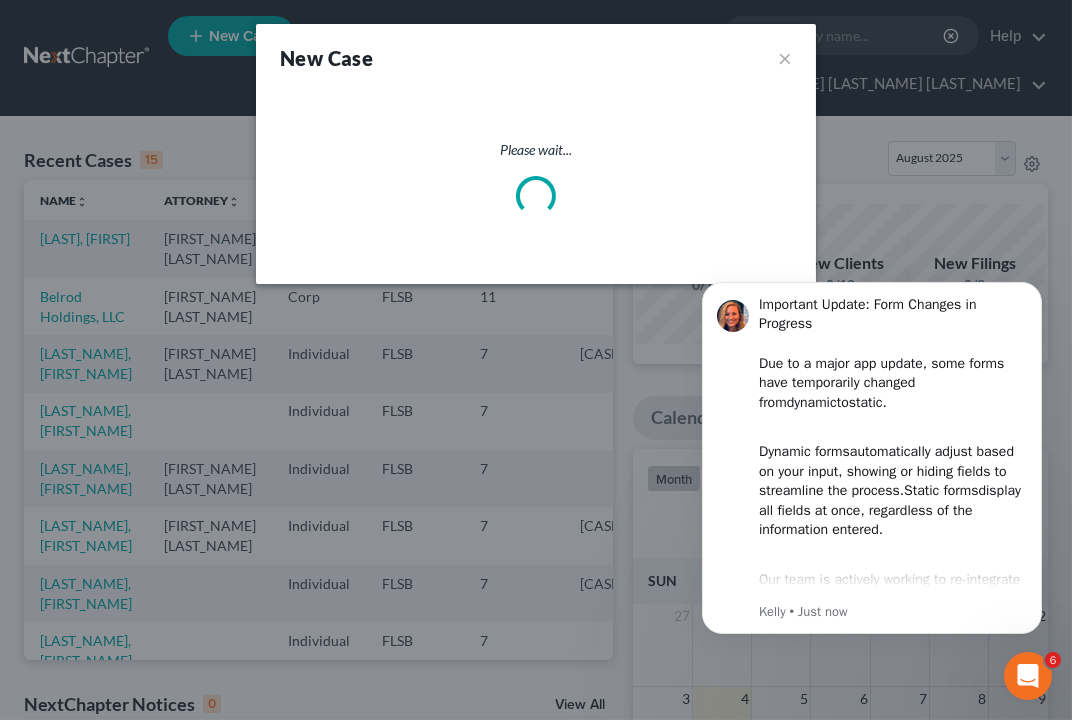 select on "17" 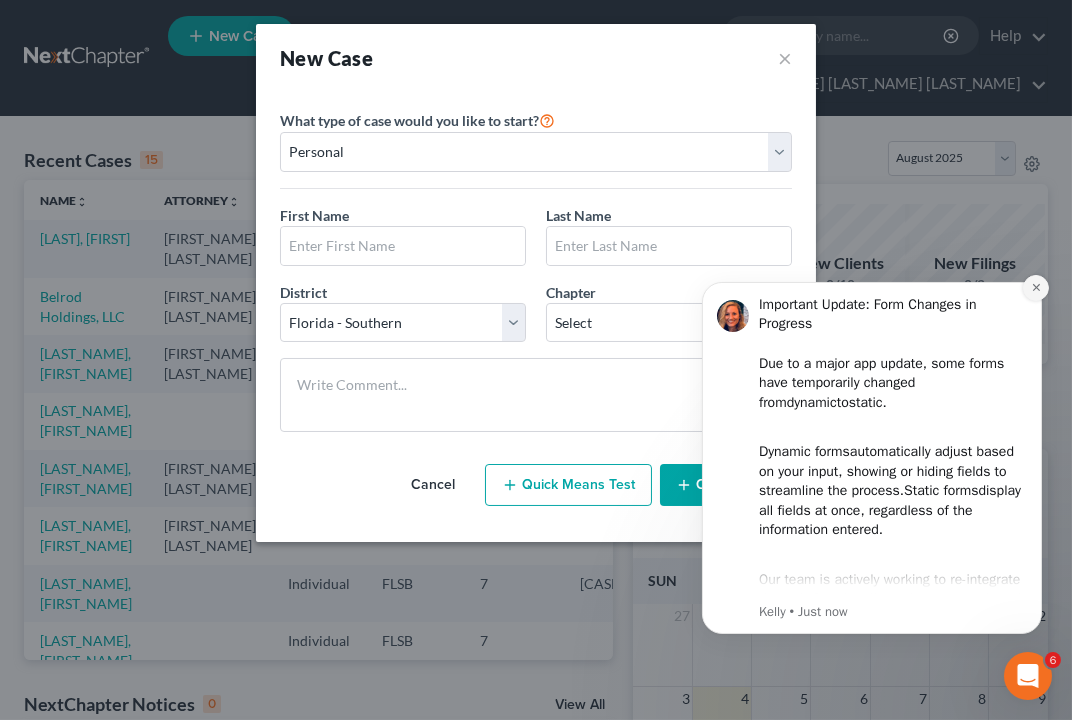 click 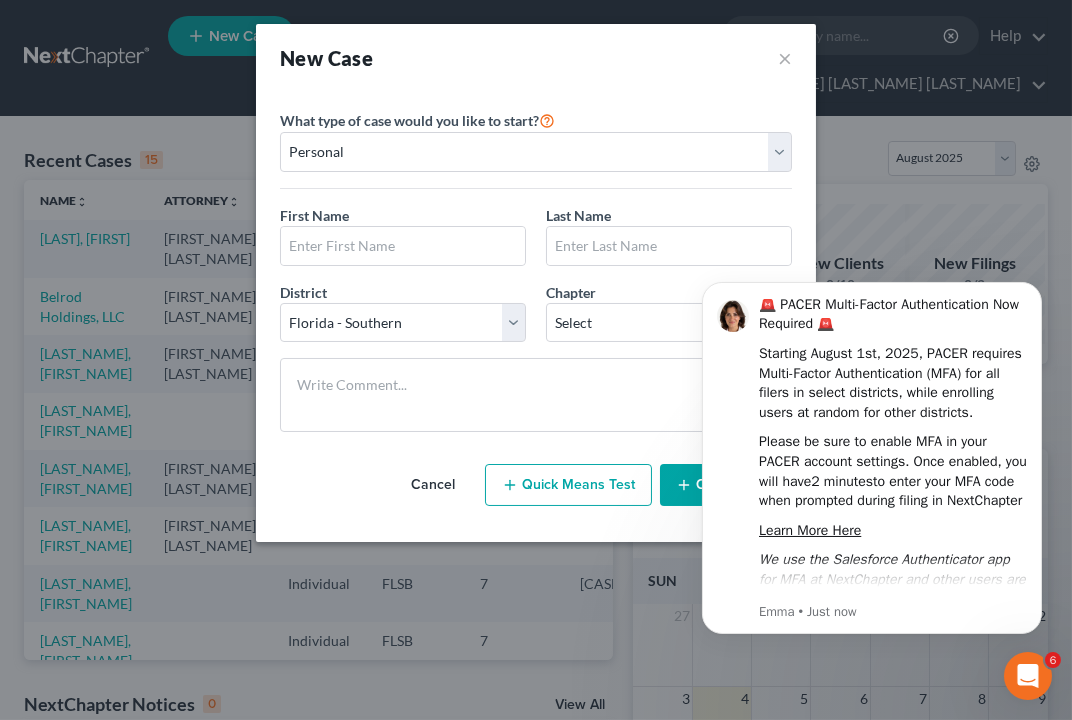 click on "New Case ×" at bounding box center (536, 58) 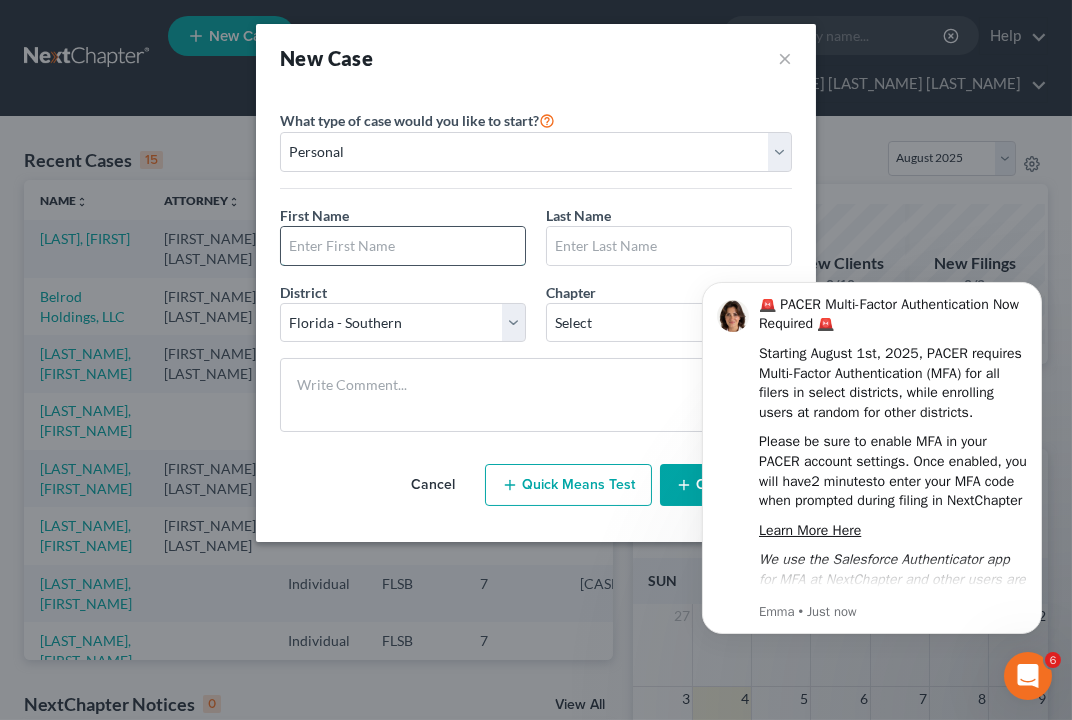 click at bounding box center [403, 246] 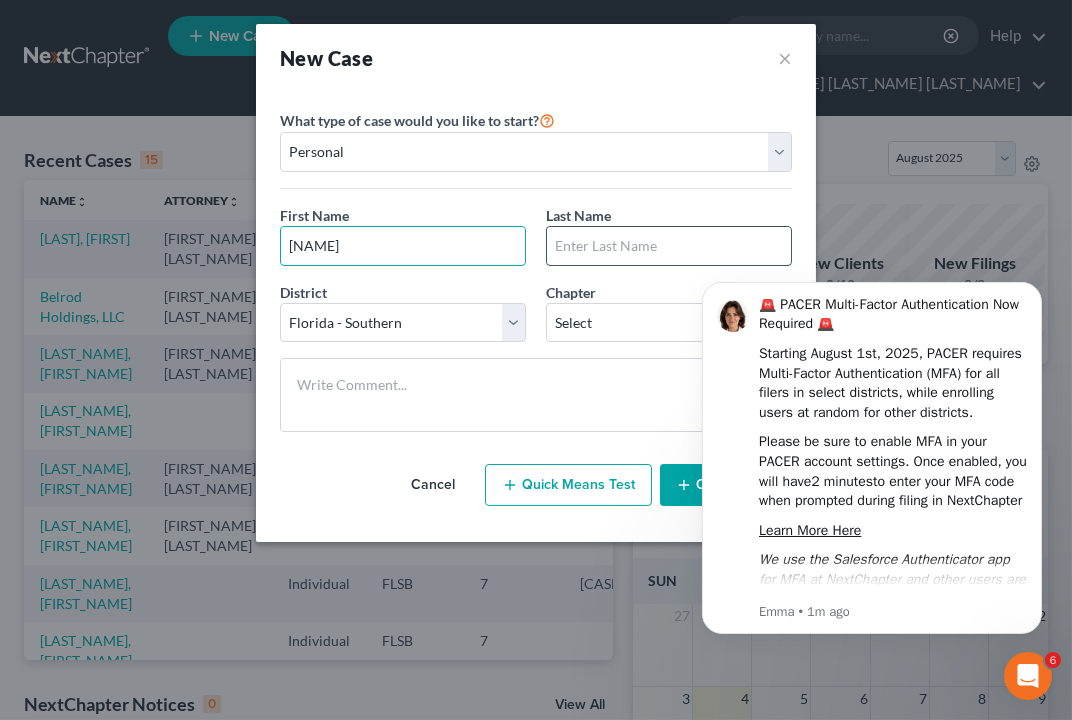 type on "[NAME]" 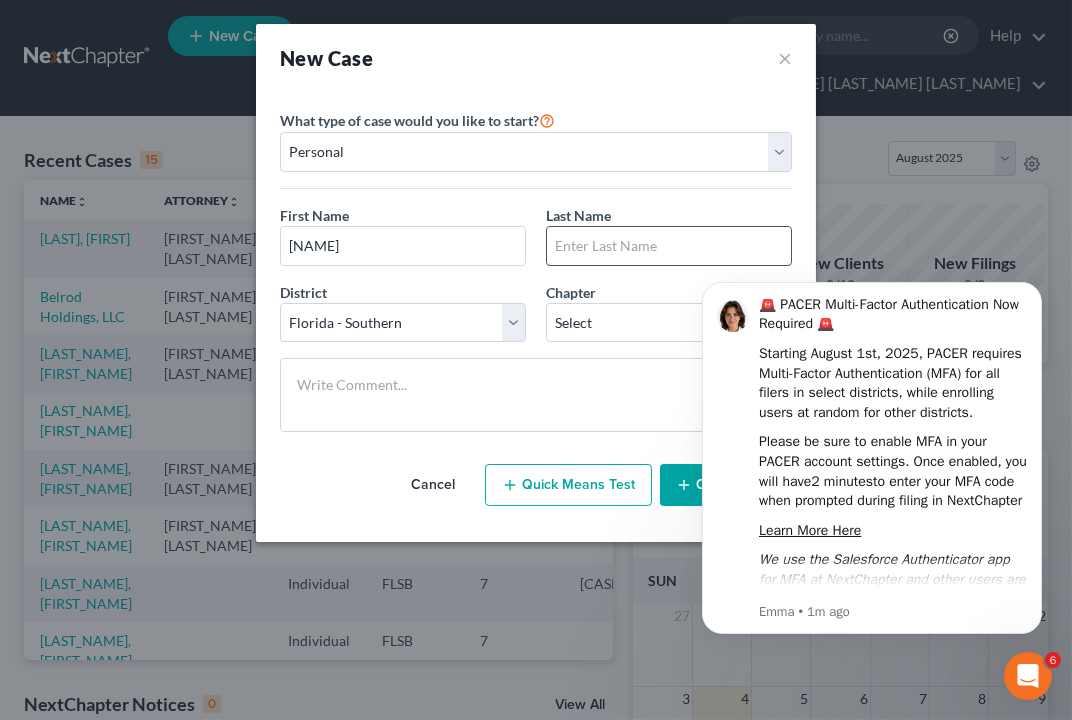 click at bounding box center (669, 246) 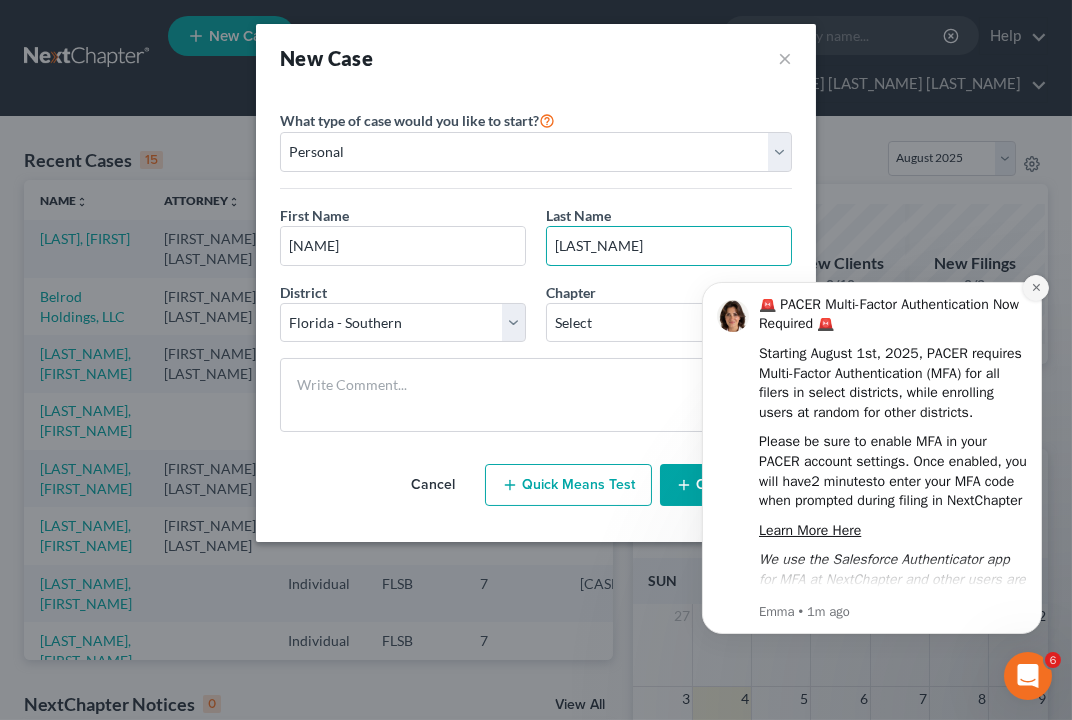 type on "[LAST_NAME]" 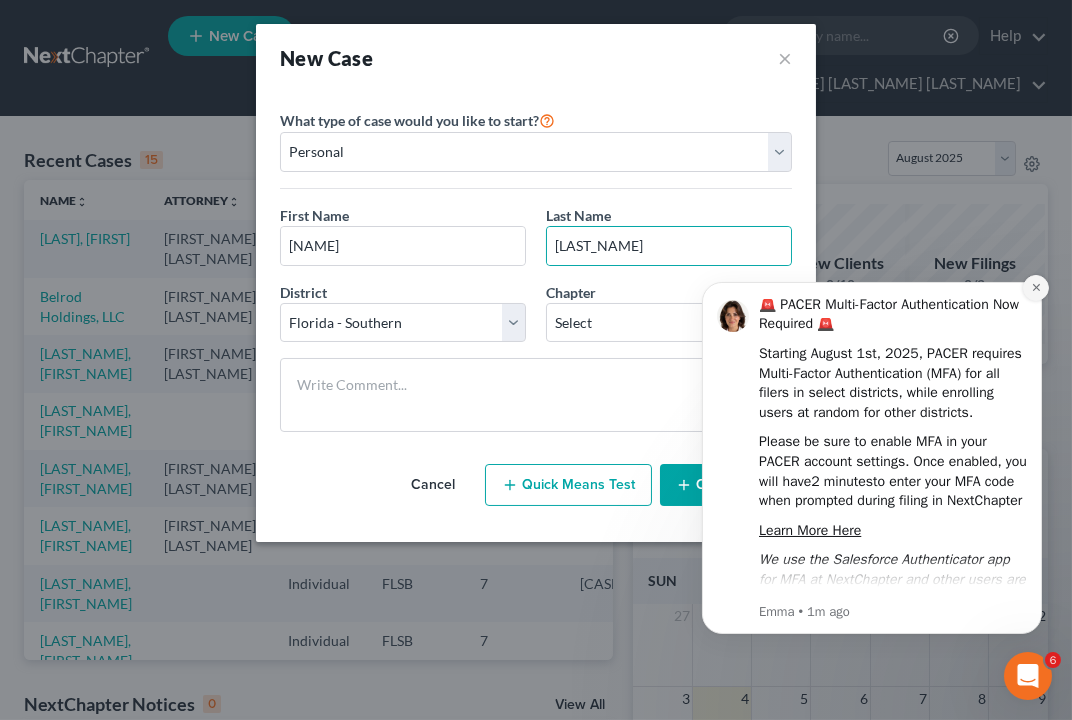 click 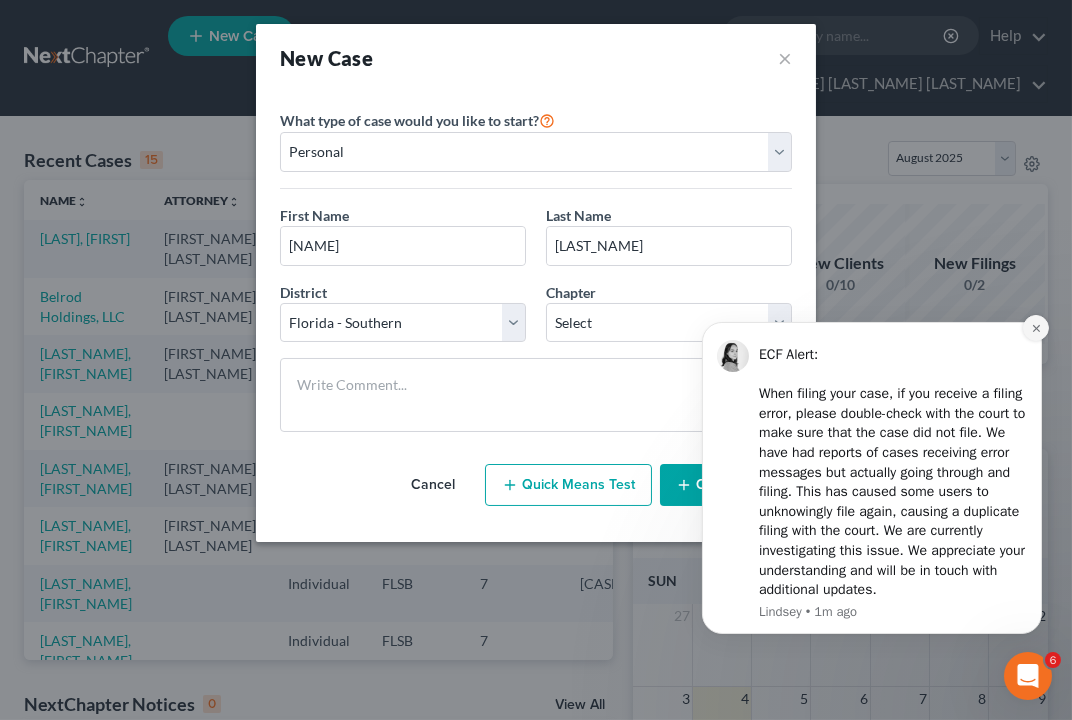 click 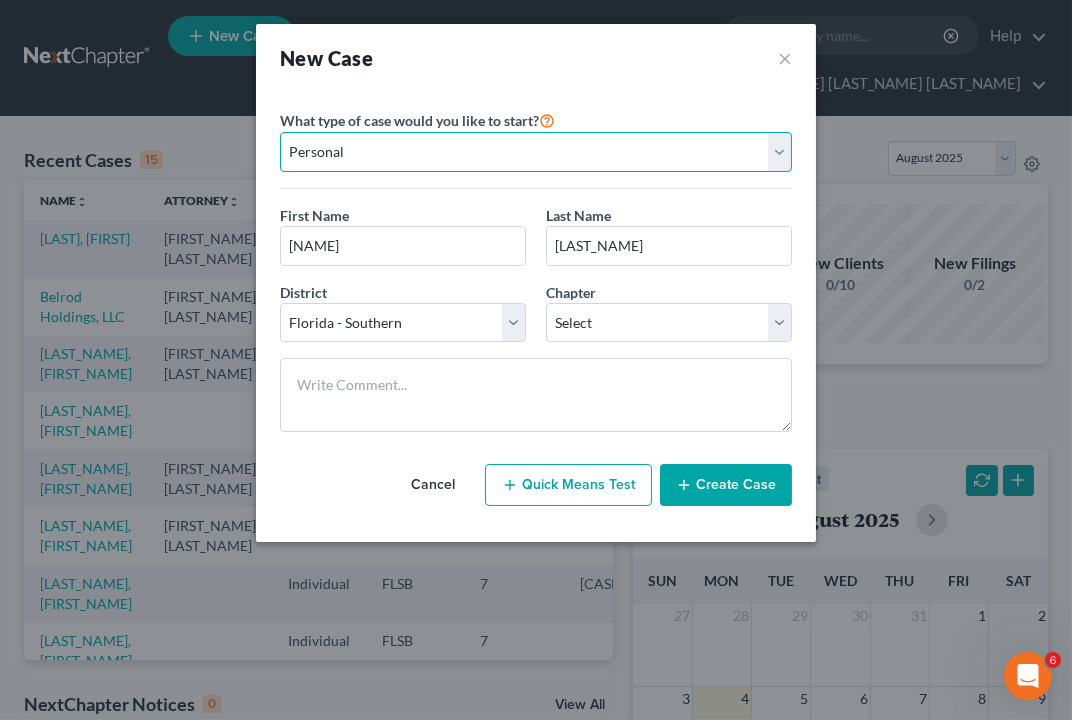 click on "Personal Business" at bounding box center [536, 152] 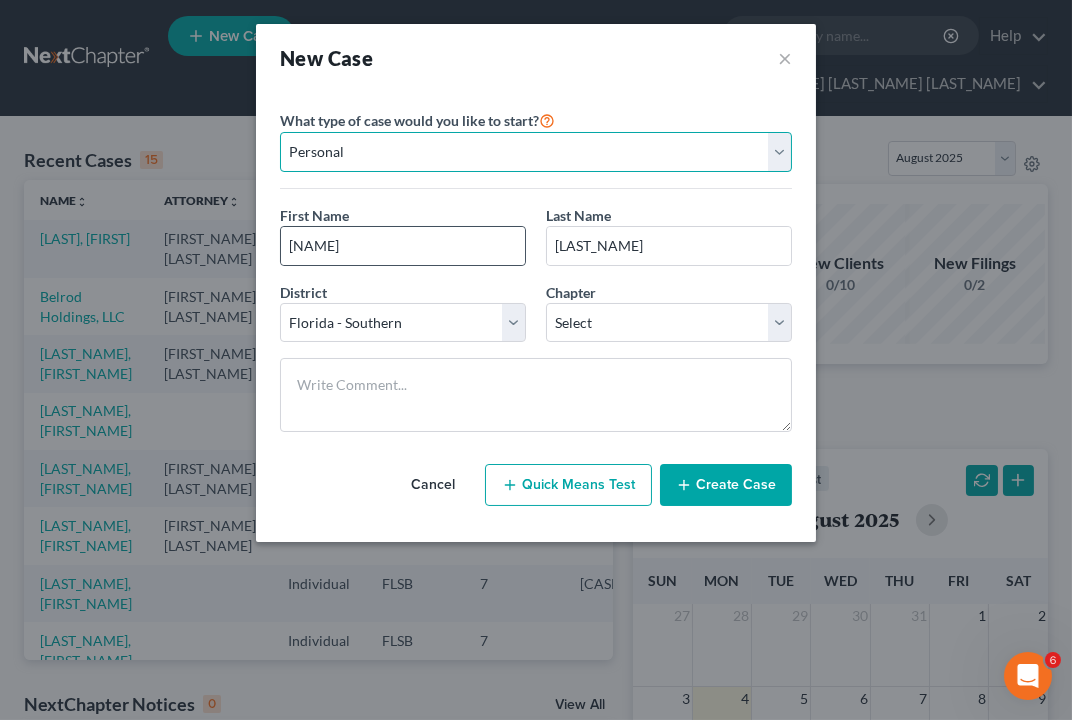 select on "1" 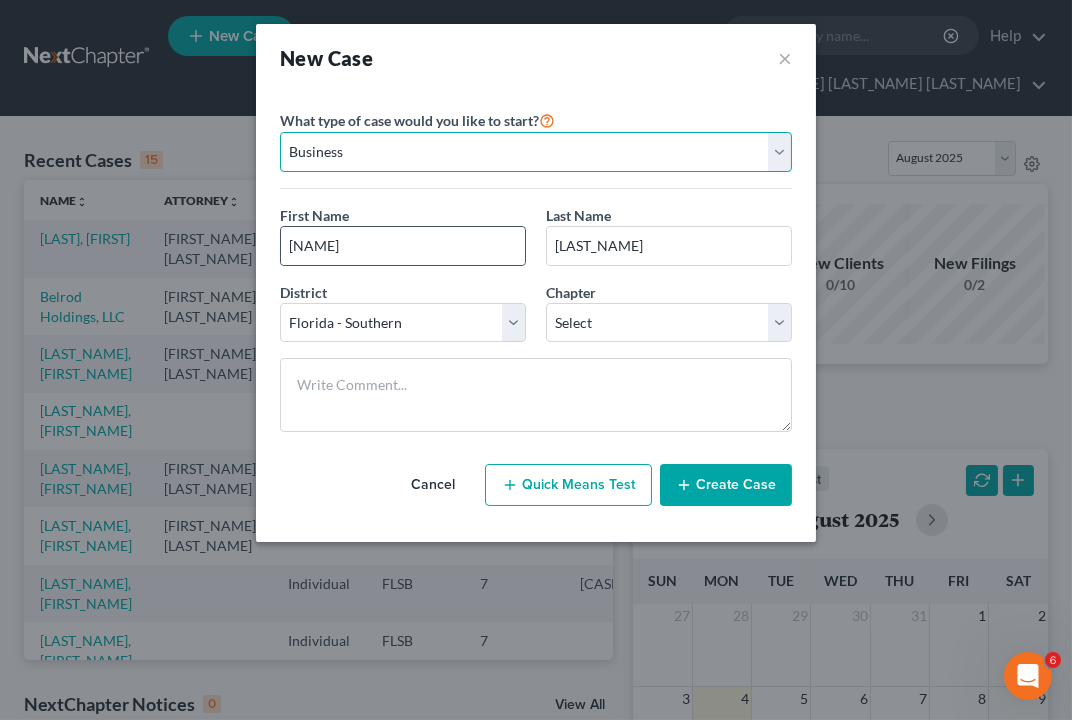 click on "Personal Business" at bounding box center [536, 152] 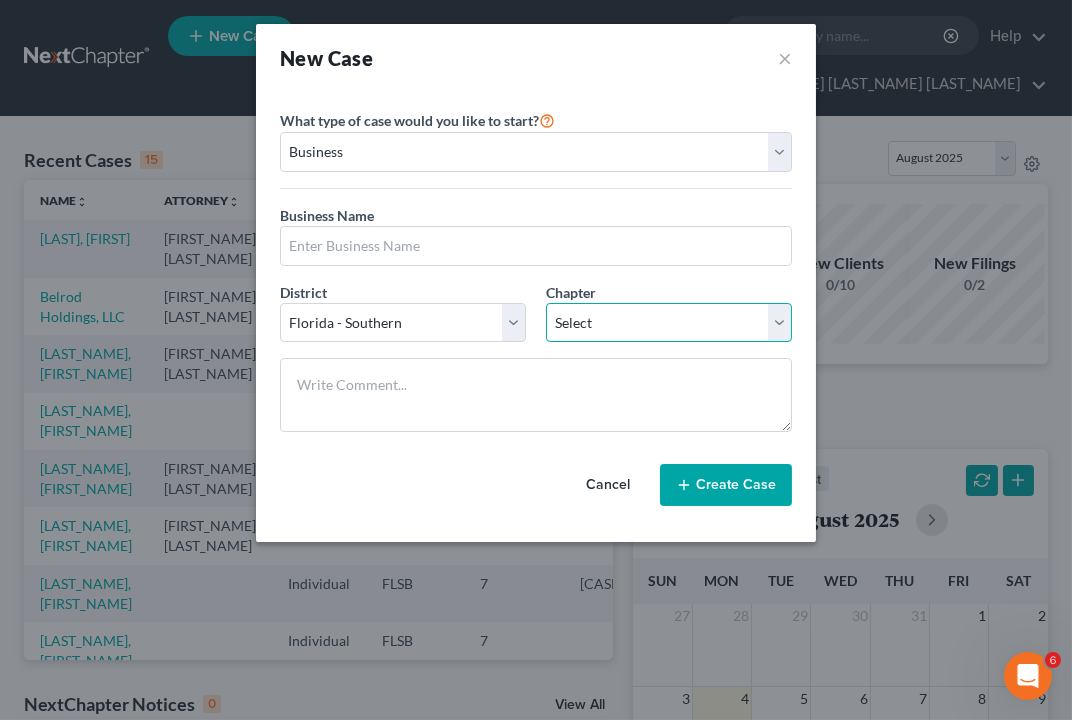 click on "Select 7 11 12" at bounding box center [669, 323] 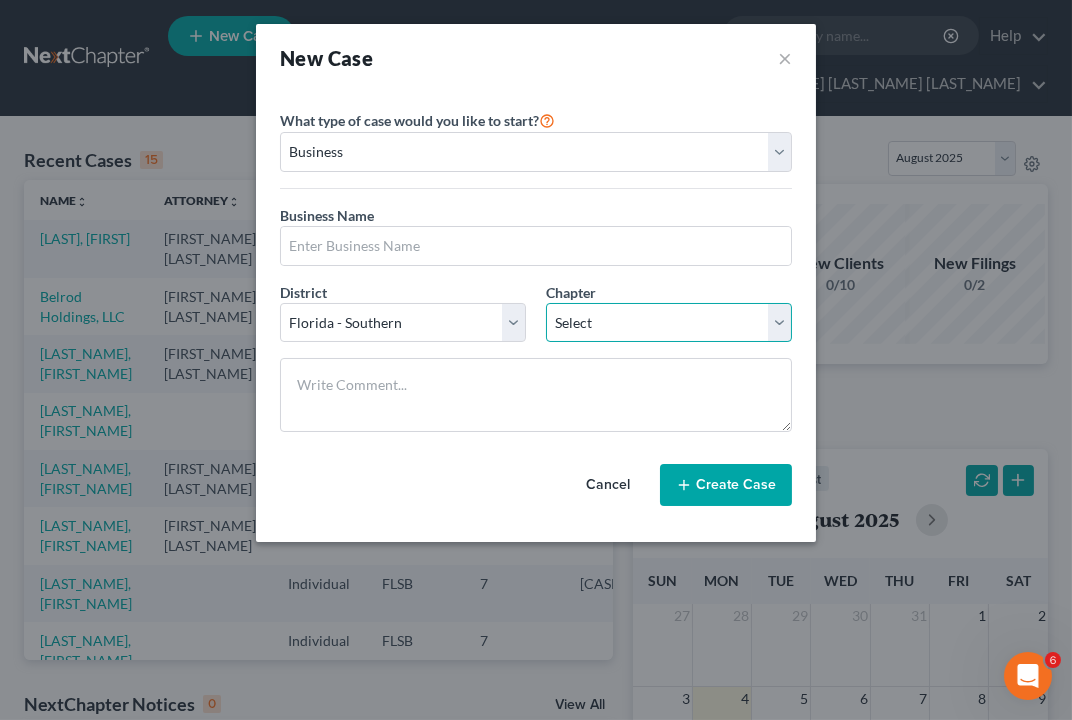 select on "1" 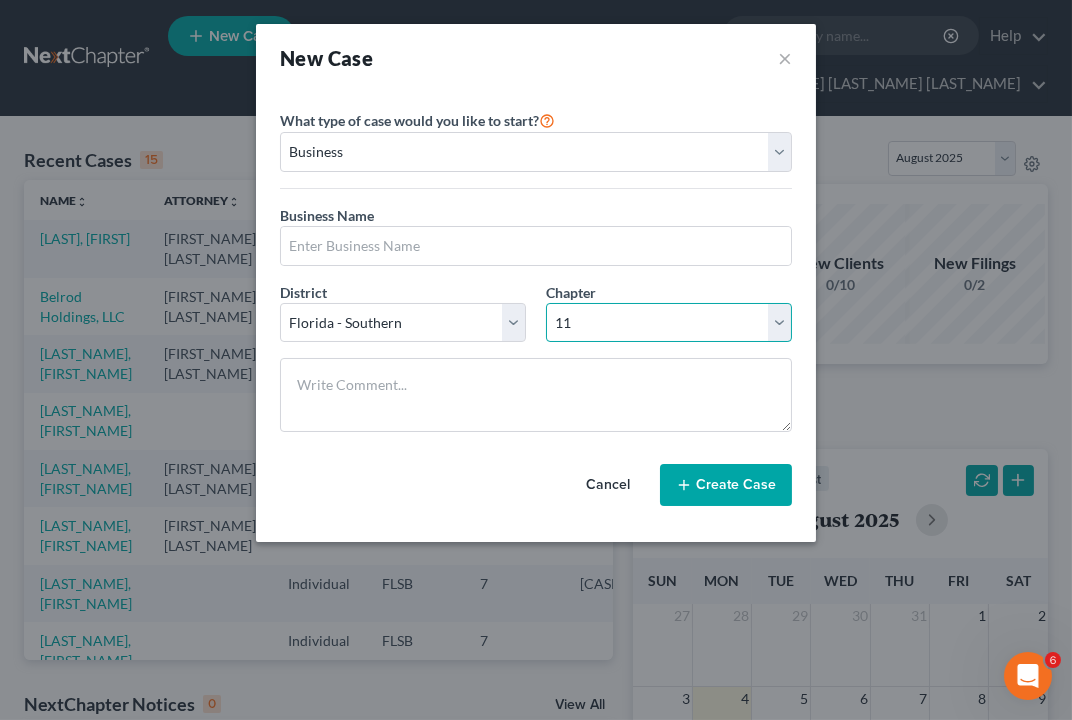 click on "Select 7 11 12" at bounding box center (669, 323) 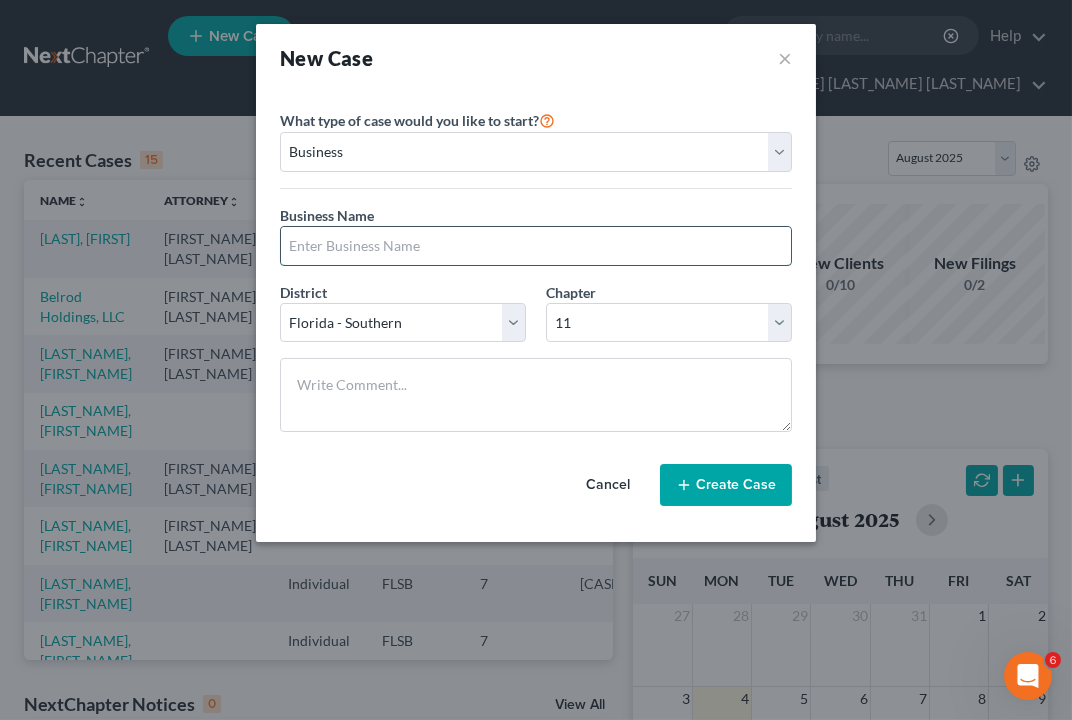 click at bounding box center [536, 246] 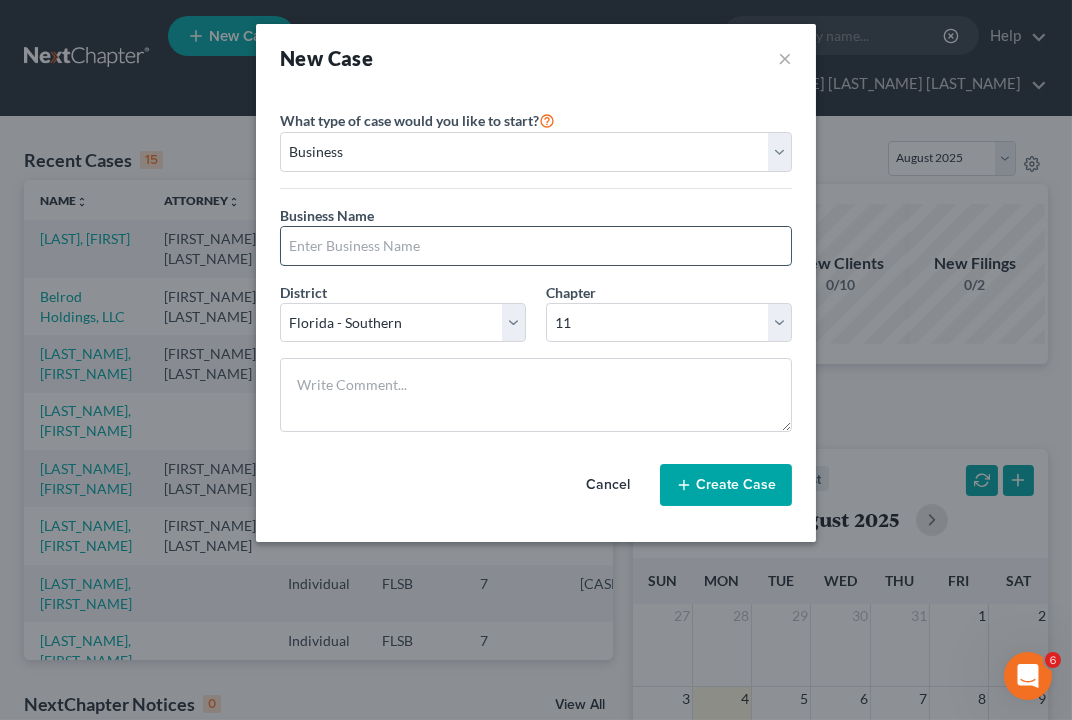 click at bounding box center [536, 246] 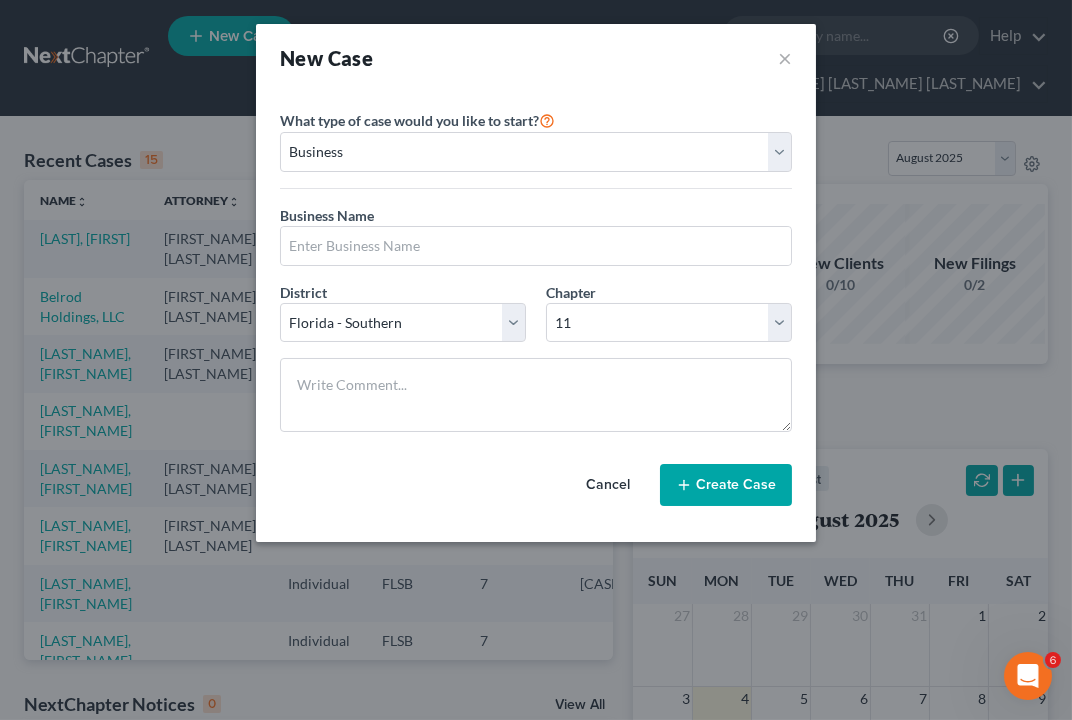click on "What type of case would you like to start? Personal Business Business Name * District * Select Alabama - Middle [STATE] - Northern [STATE] - Southern Alaska Arizona Arkansas - Eastern Arkansas - Western California - Central California - Eastern California - Northern California - Southern Colorado Connecticut Delaware District of Columbia Florida - Middle Florida - Northern Florida - Southern Georgia - Middle Georgia - Northern Georgia - Southern Guam Hawaii Idaho Illinois - Central Illinois - Northern Illinois - Southern Indiana - Northern Indiana - Southern Iowa - Northern Iowa - Southern Kansas Kentucky - Eastern Kentucky - Western Louisiana - Eastern Louisiana - Middle Louisiana - Western Maine Maryland Massachusetts Michigan - Eastern Michigan - Western Minnesota Mississippi - Northern Mississippi - Southern Missouri - Eastern Missouri - Western Montana Nebraska Nevada New Hampshire New Jersey New Mexico New York - Eastern New York - Northern New York - Southern North Dakota *" at bounding box center (536, 278) 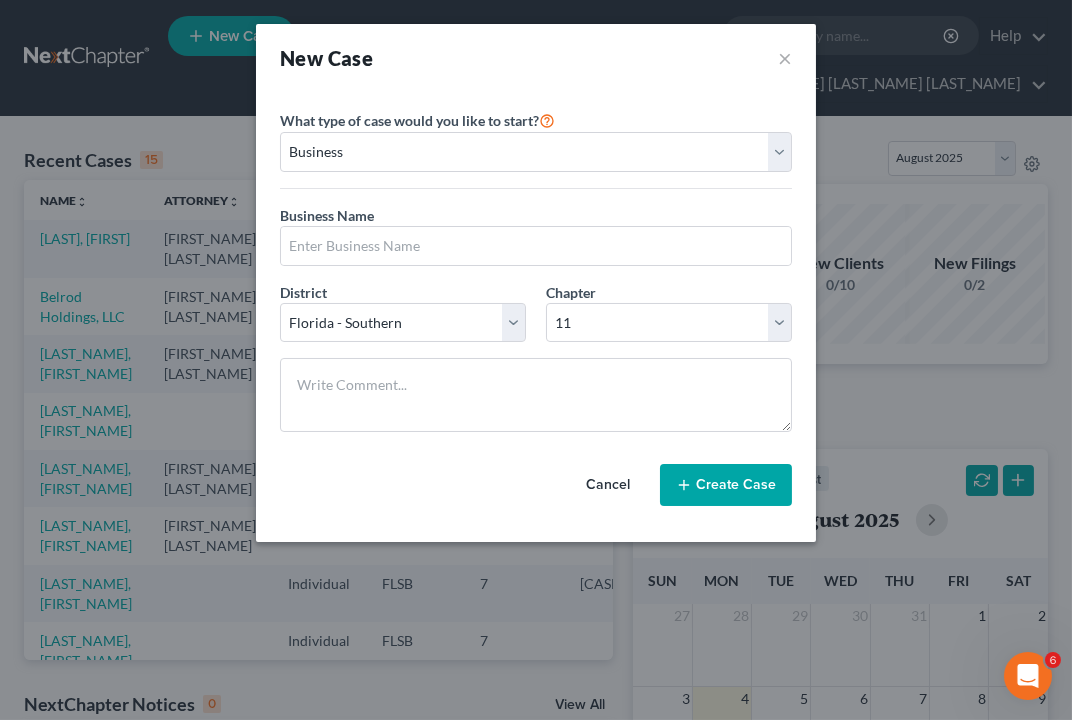 click on "New Case" at bounding box center (326, 58) 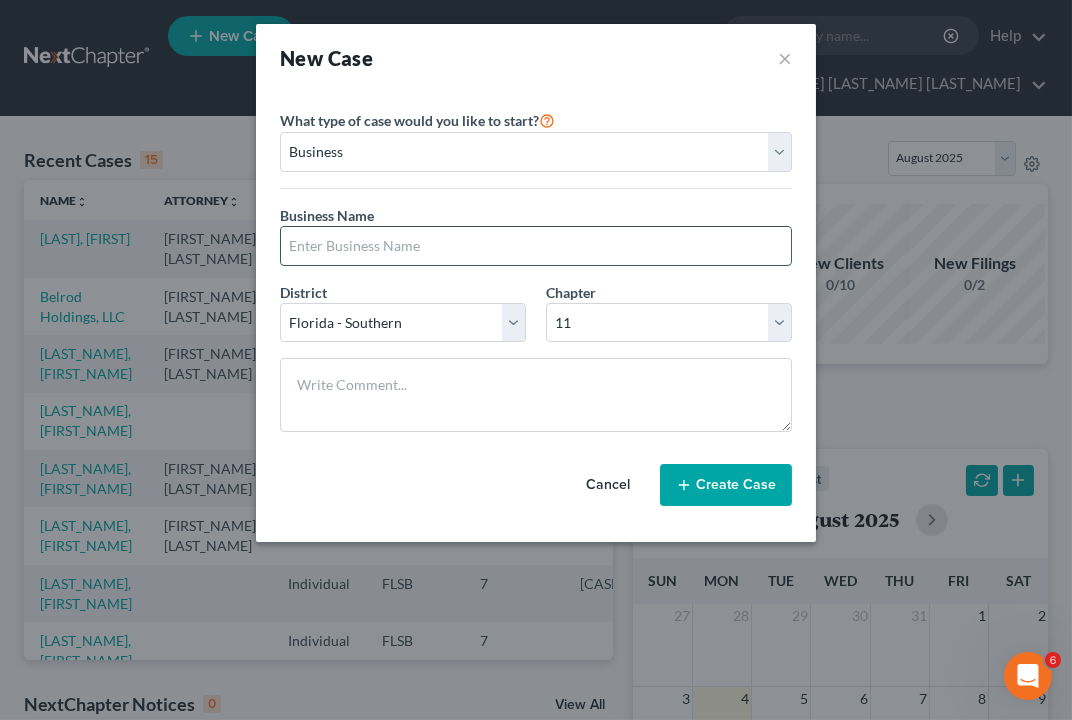 click at bounding box center (536, 246) 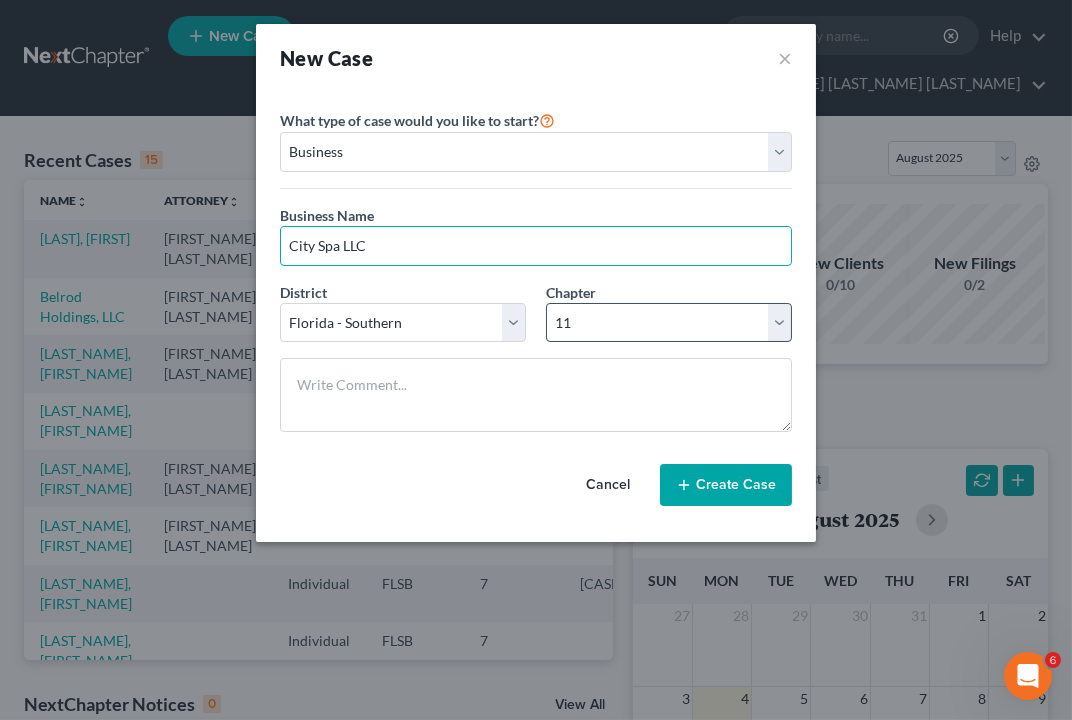 type on "City Spa LLC" 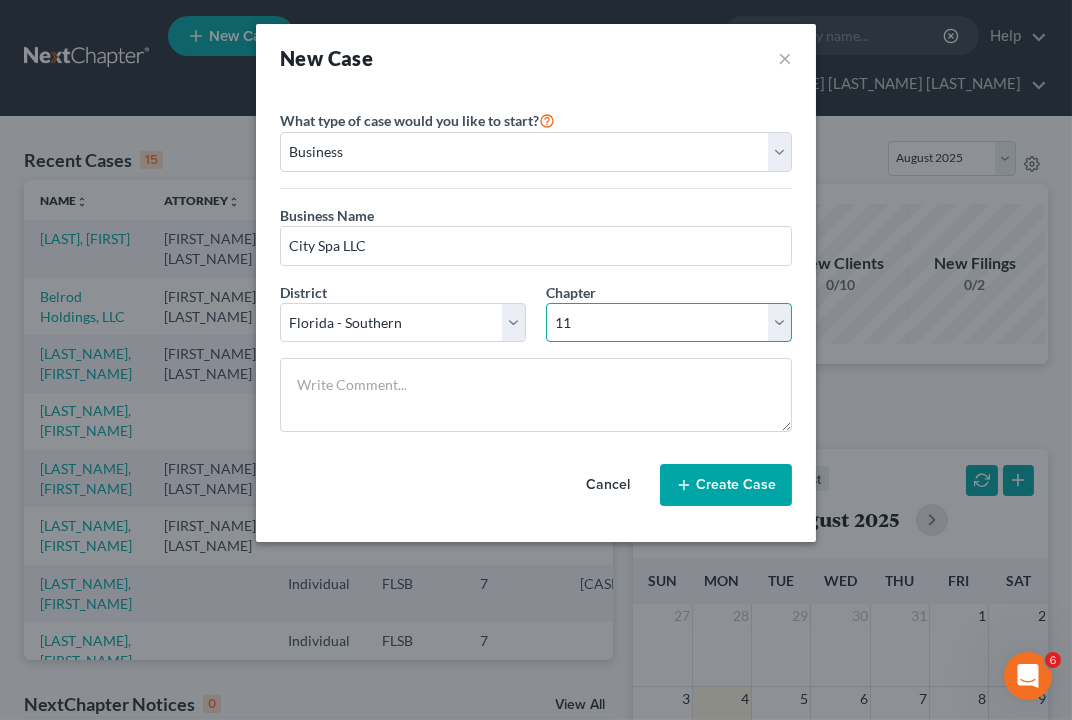 click on "Select 7 11 12" at bounding box center [669, 323] 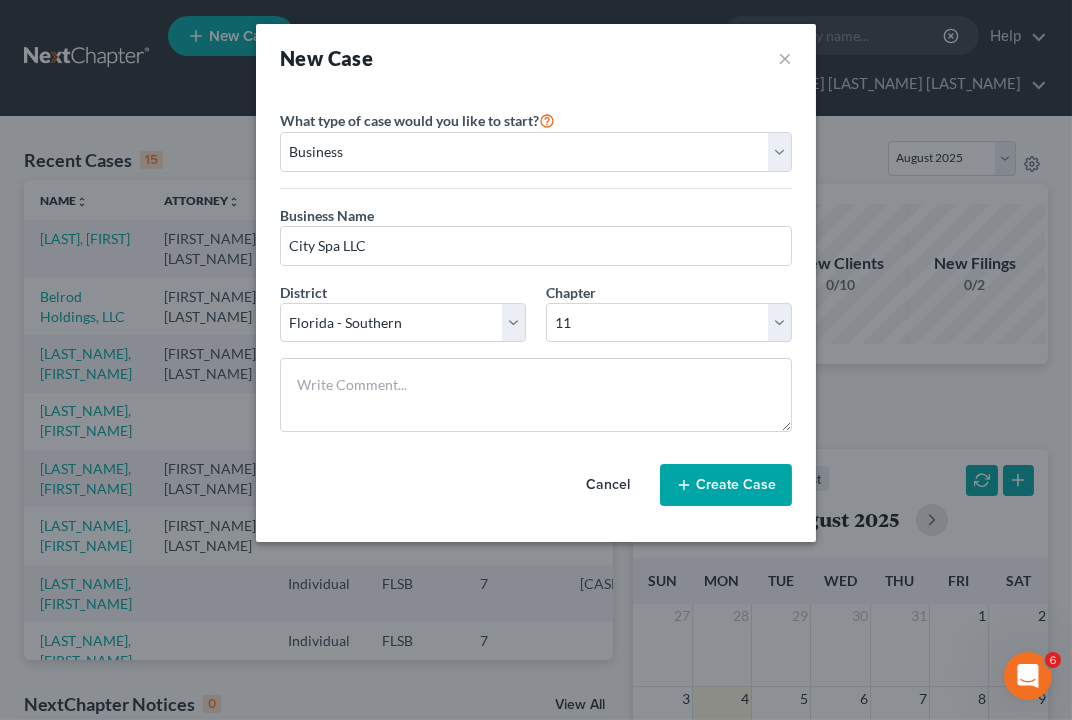 click on "Create Case" at bounding box center (726, 485) 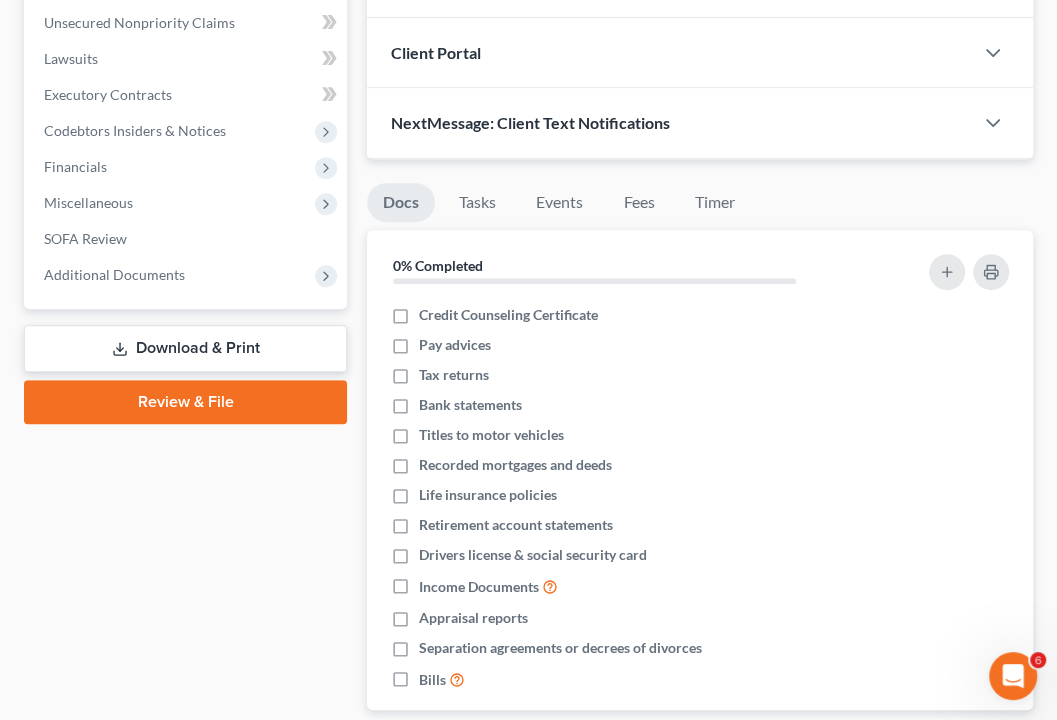 scroll, scrollTop: 500, scrollLeft: 0, axis: vertical 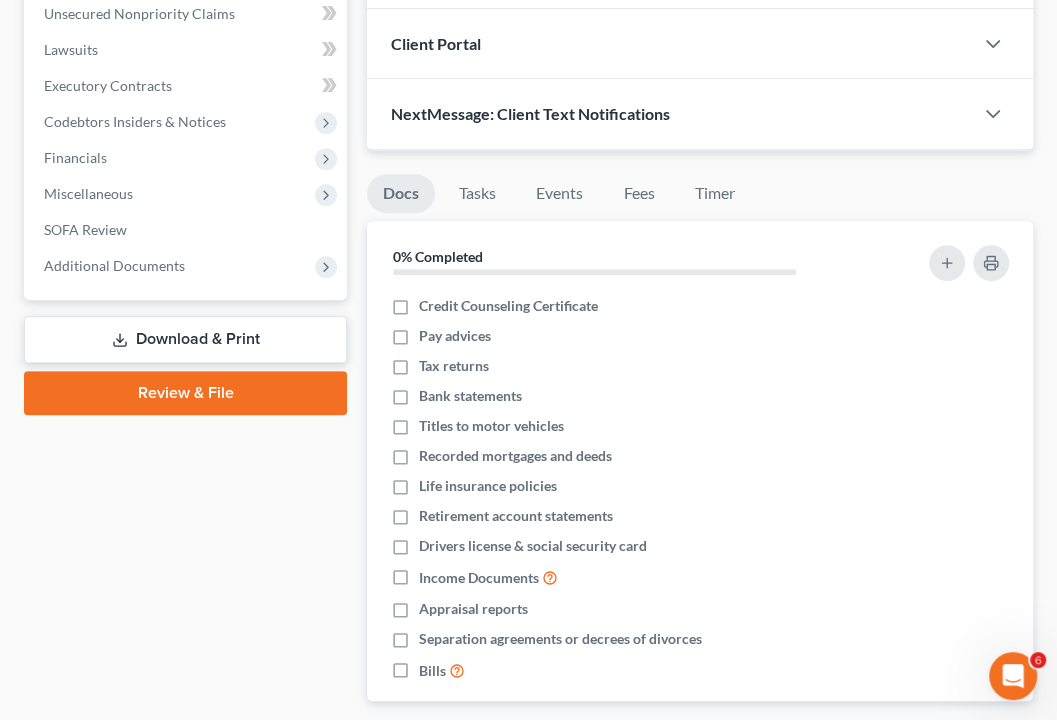 click on "Case Dashboard
Payments
Invoices
Payments
Payments
Credit Report
Client Profile" at bounding box center (185, 295) 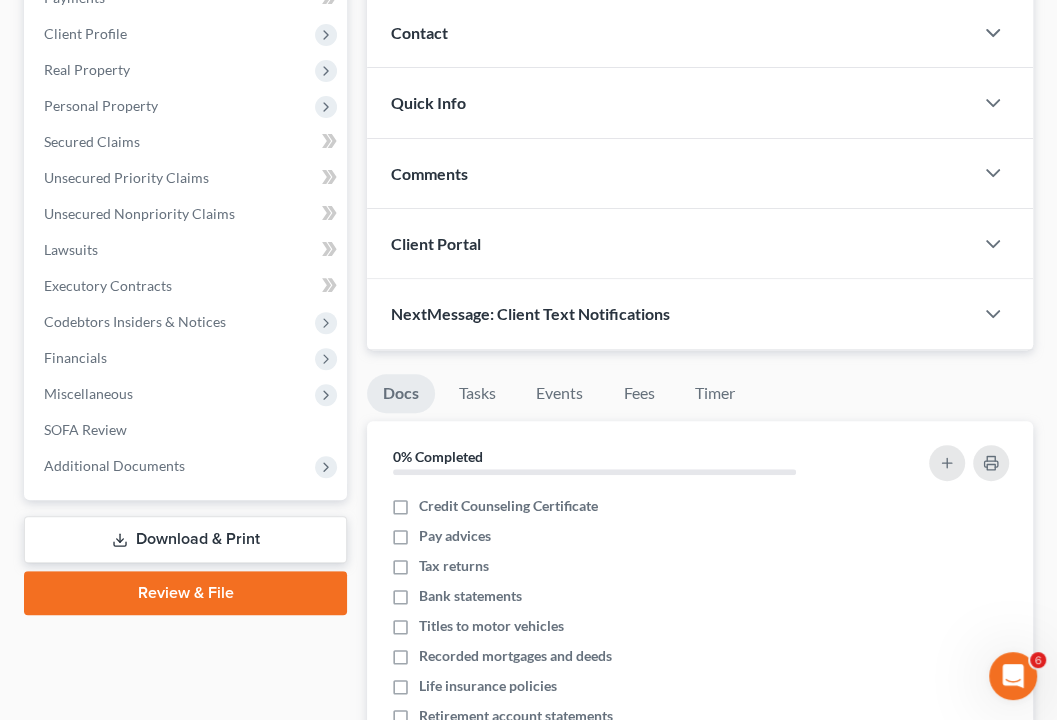 scroll, scrollTop: 129, scrollLeft: 0, axis: vertical 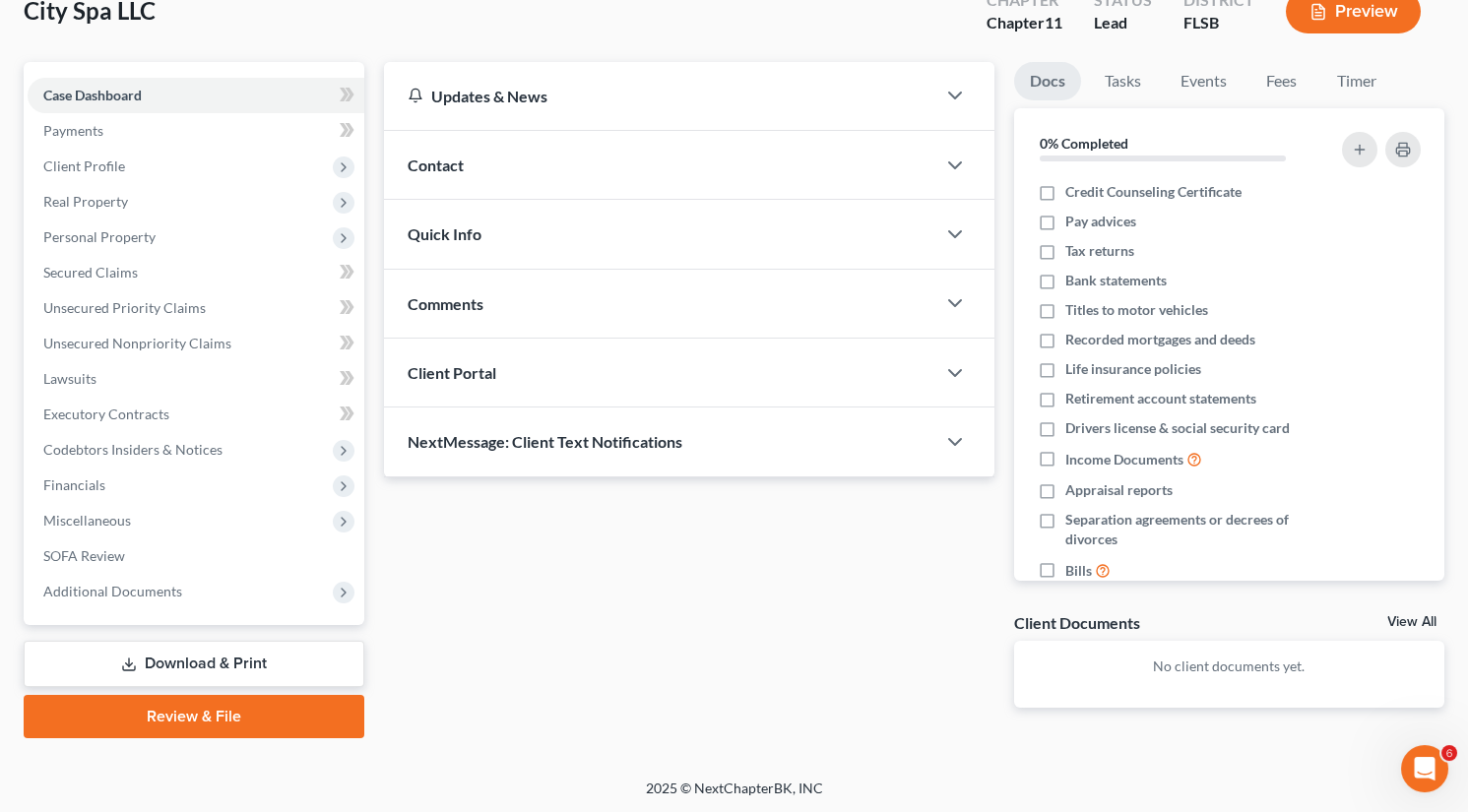 click on "NextMessage: Client Text Notifications" at bounding box center [544, 441] 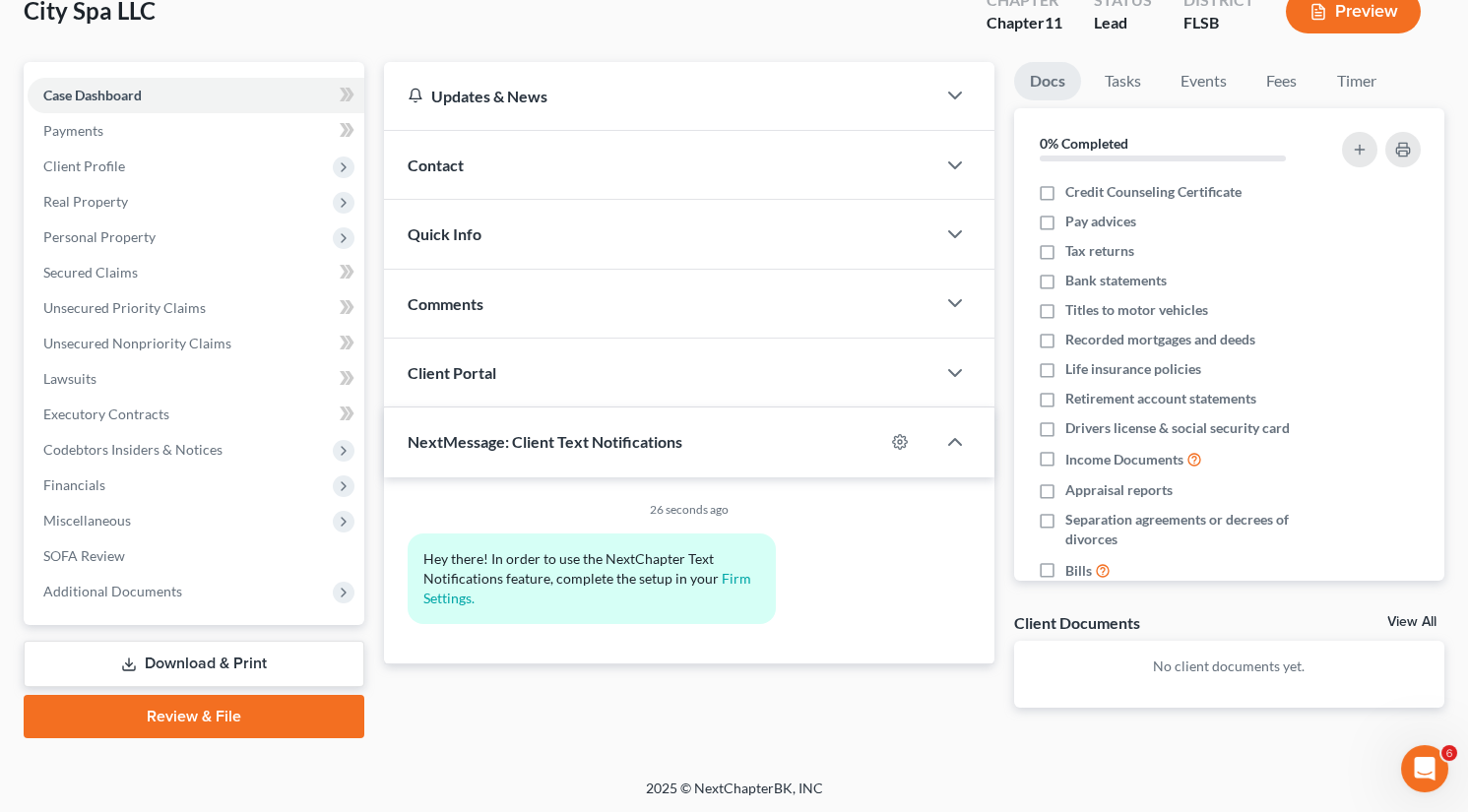 click on "Client Portal" at bounding box center [660, 372] 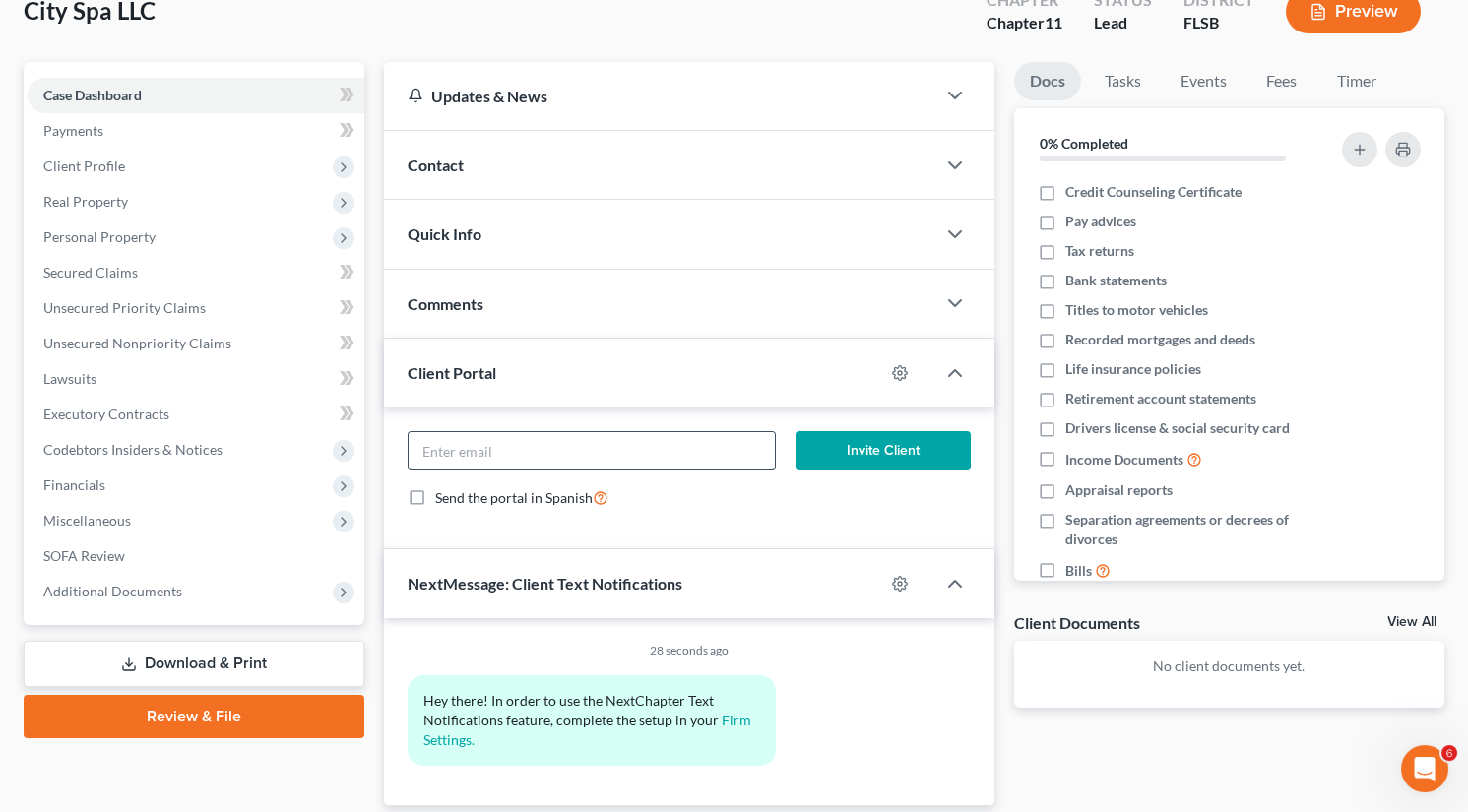 drag, startPoint x: 539, startPoint y: 446, endPoint x: 558, endPoint y: 429, distance: 25.4951 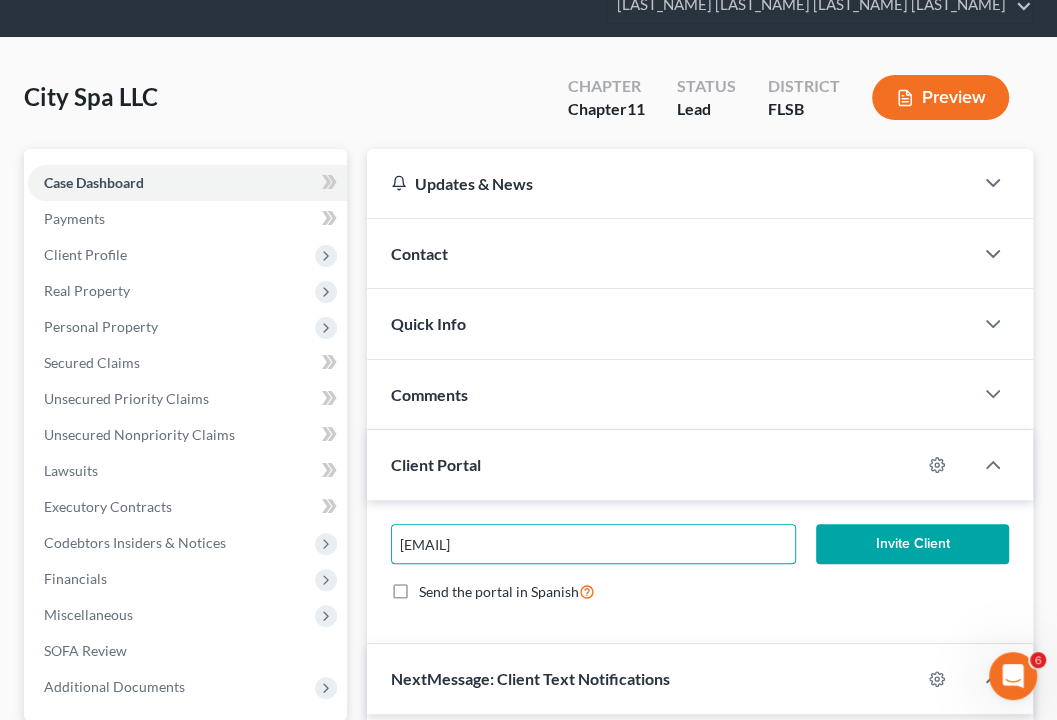 scroll, scrollTop: 100, scrollLeft: 0, axis: vertical 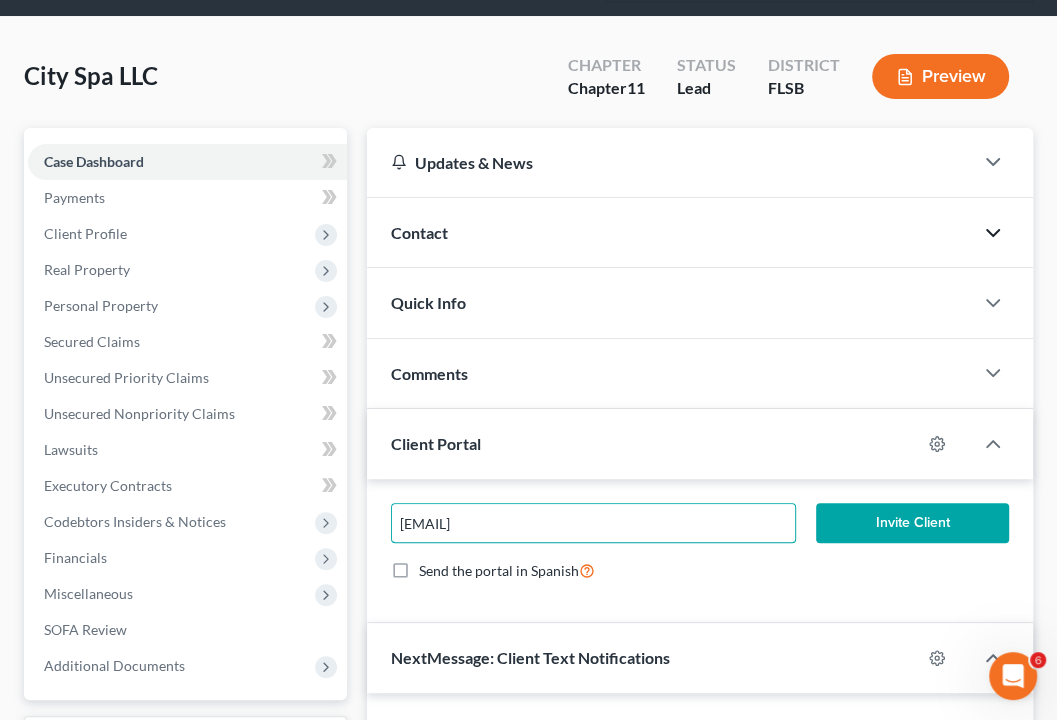 type on "[EMAIL]" 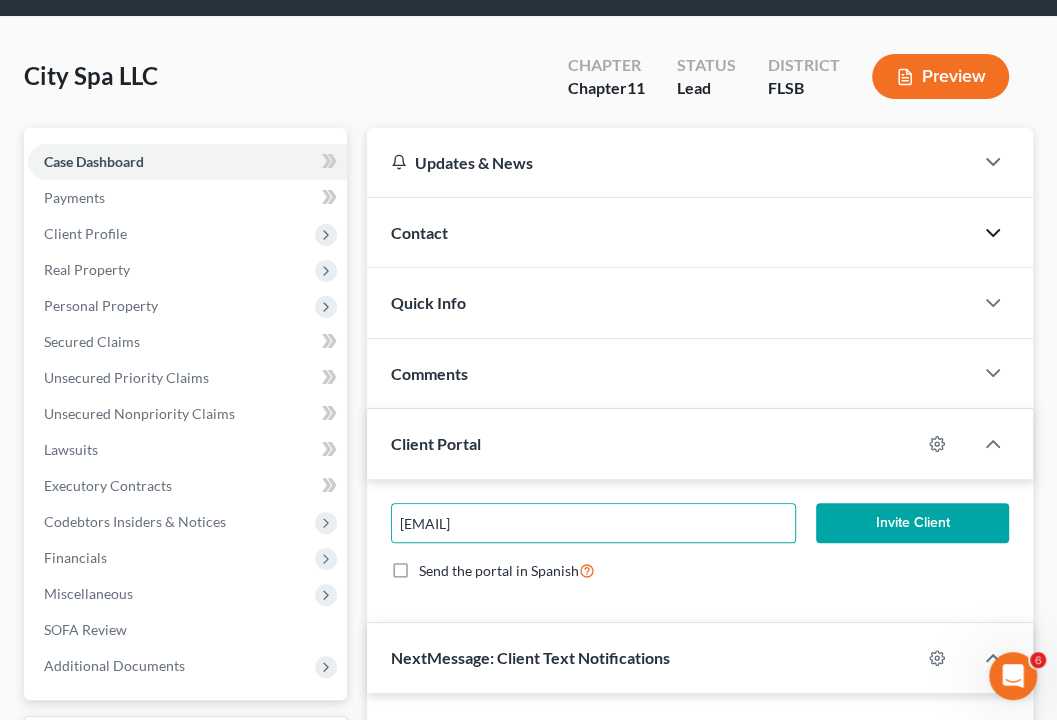 click 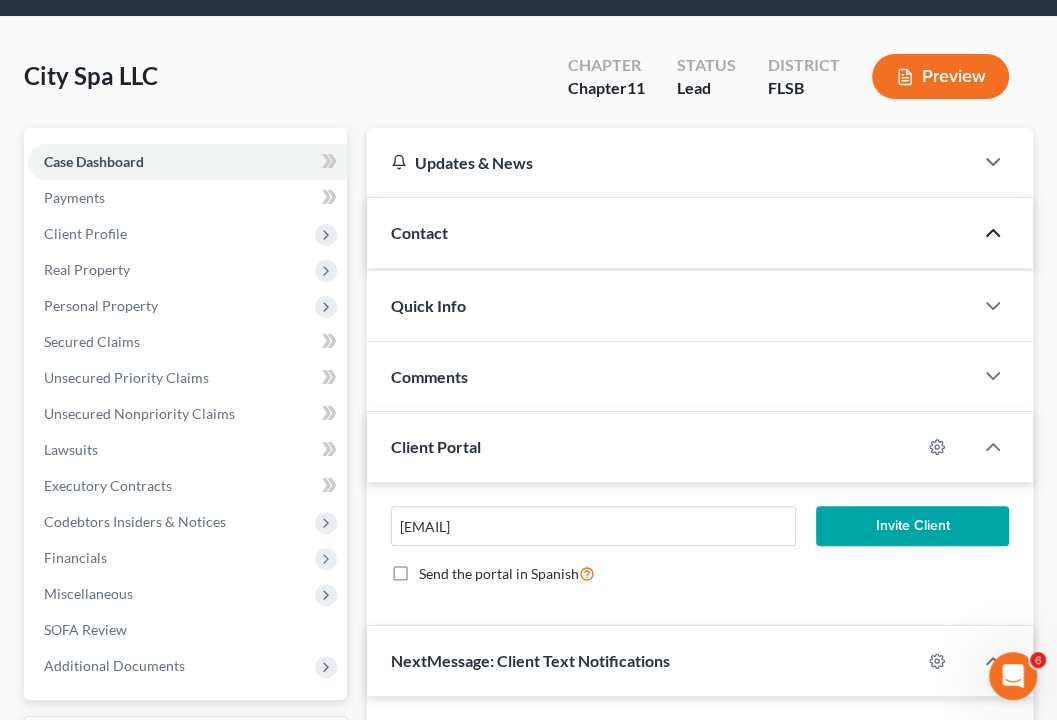 scroll, scrollTop: 0, scrollLeft: 0, axis: both 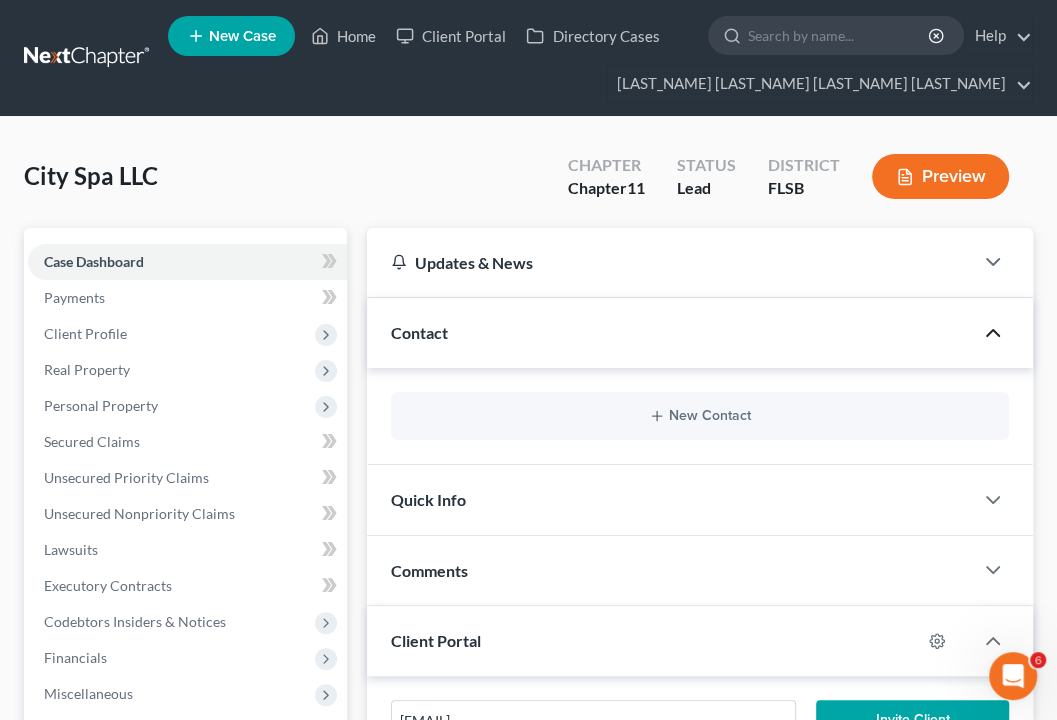 click at bounding box center [1003, 333] 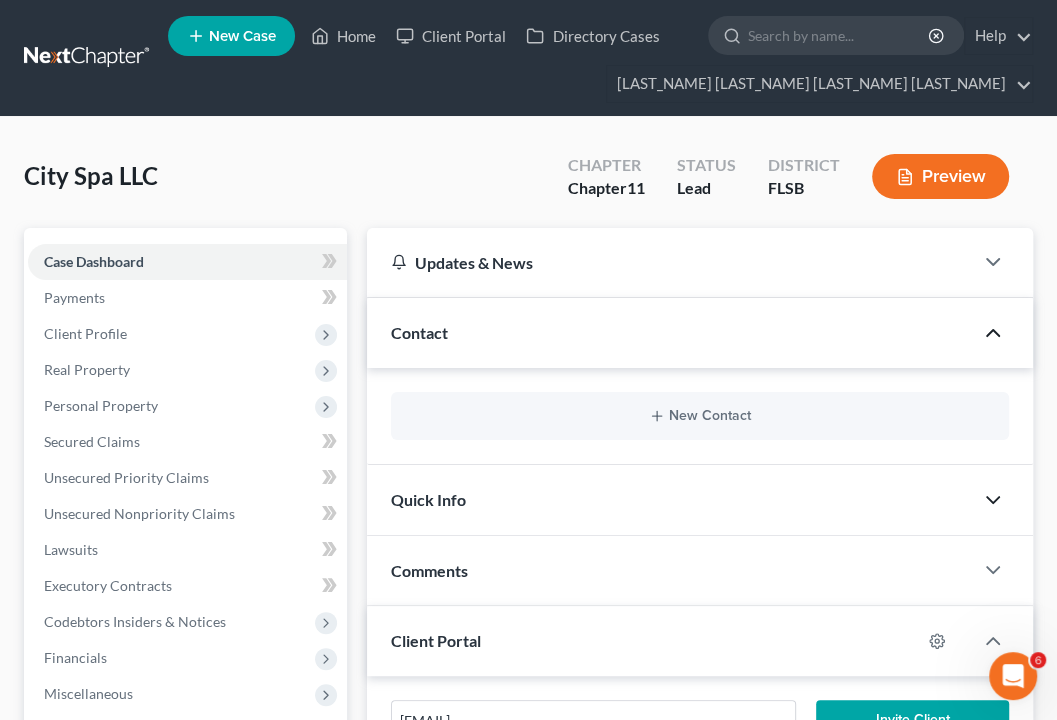 click 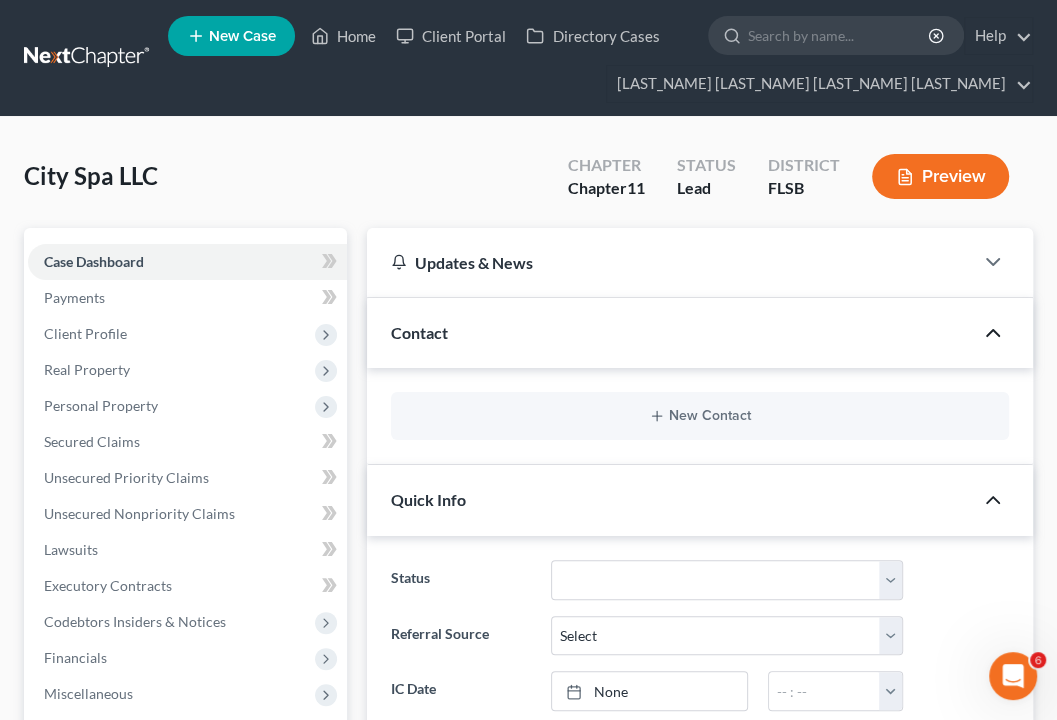 click 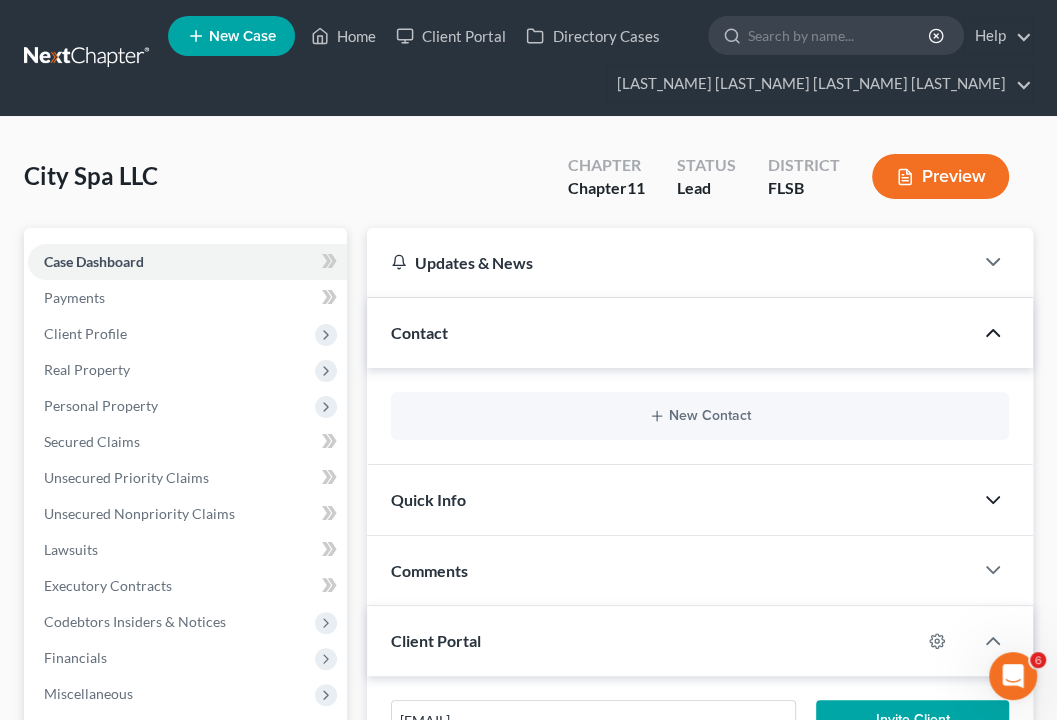 click 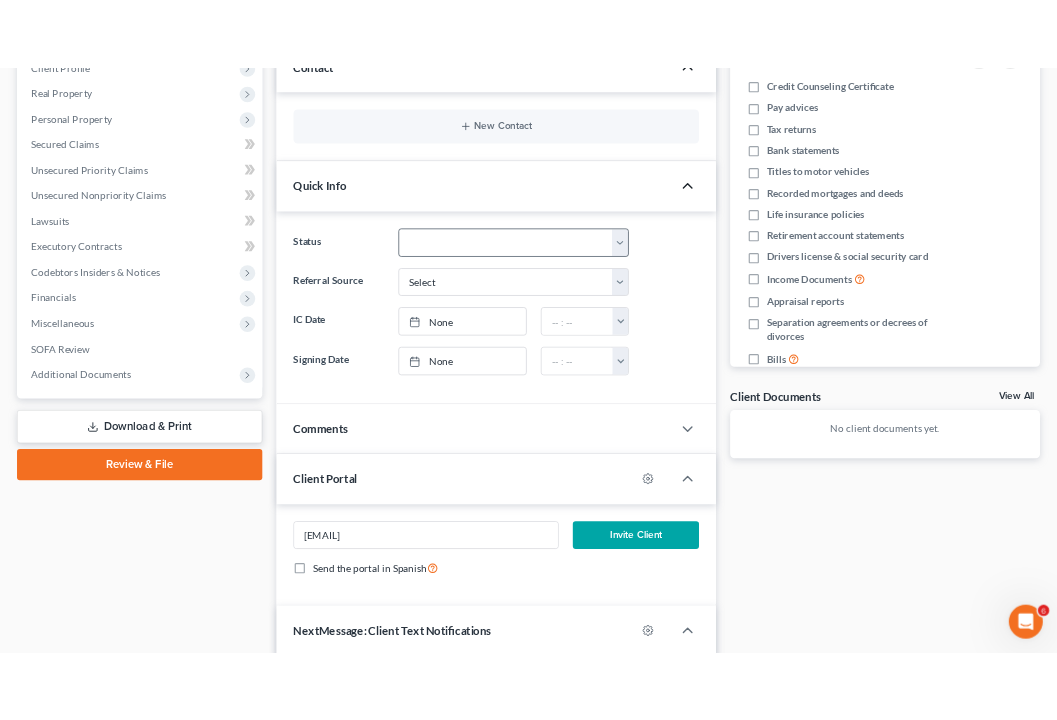 scroll, scrollTop: 300, scrollLeft: 0, axis: vertical 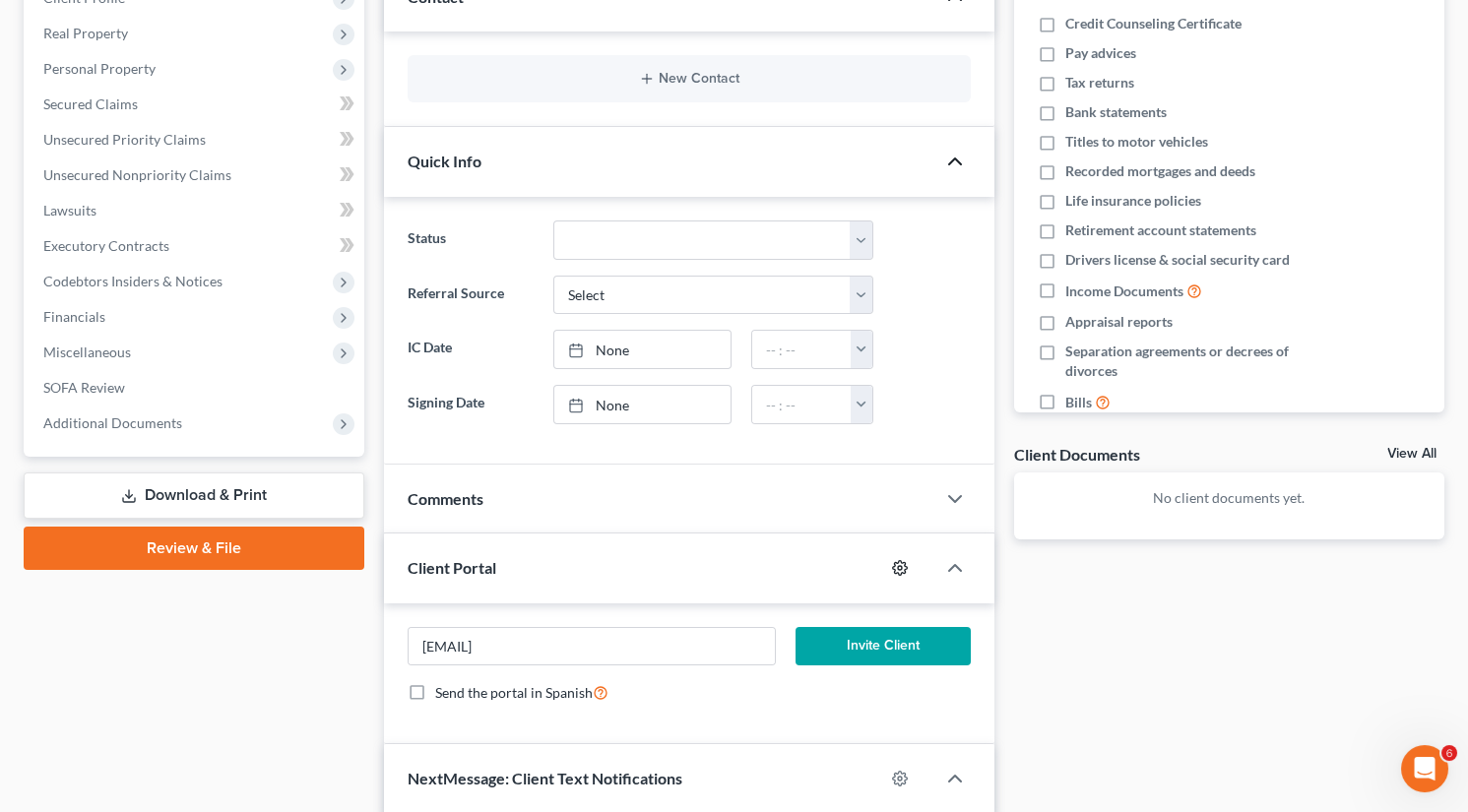 click 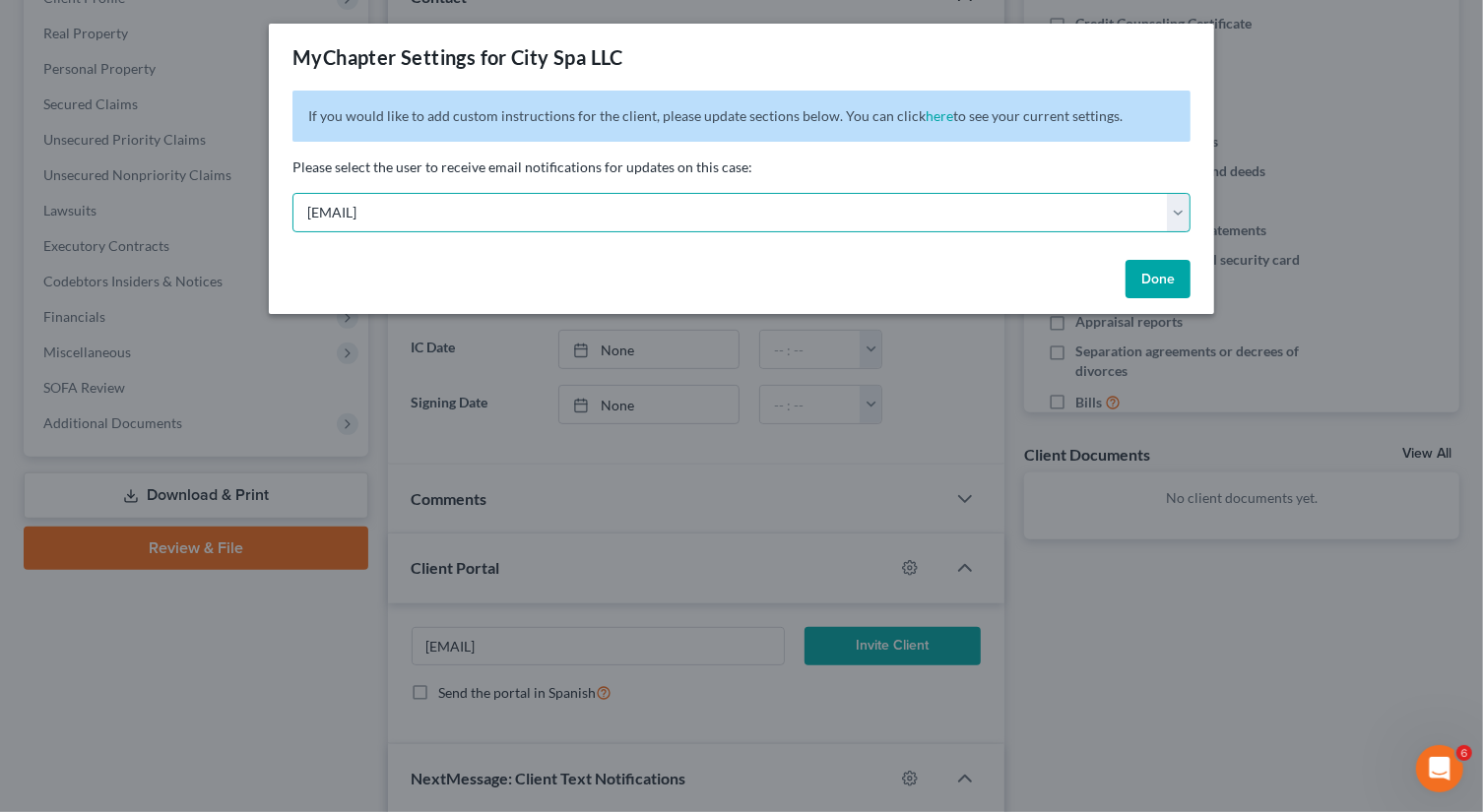 click on "Select [EMAIL] [EMAIL] [EMAIL] [EMAIL] [EMAIL]" at bounding box center (742, 213) 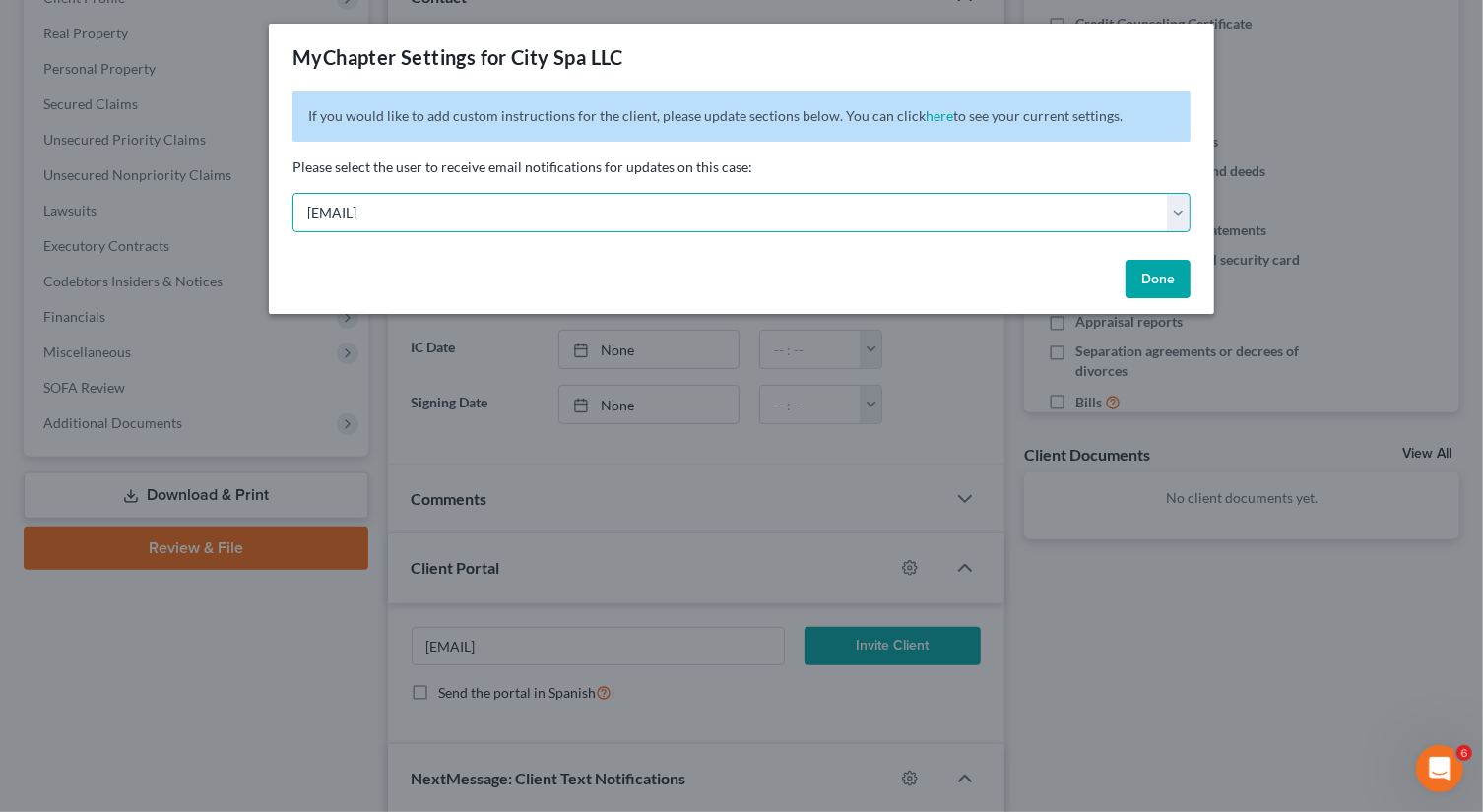 select on "4" 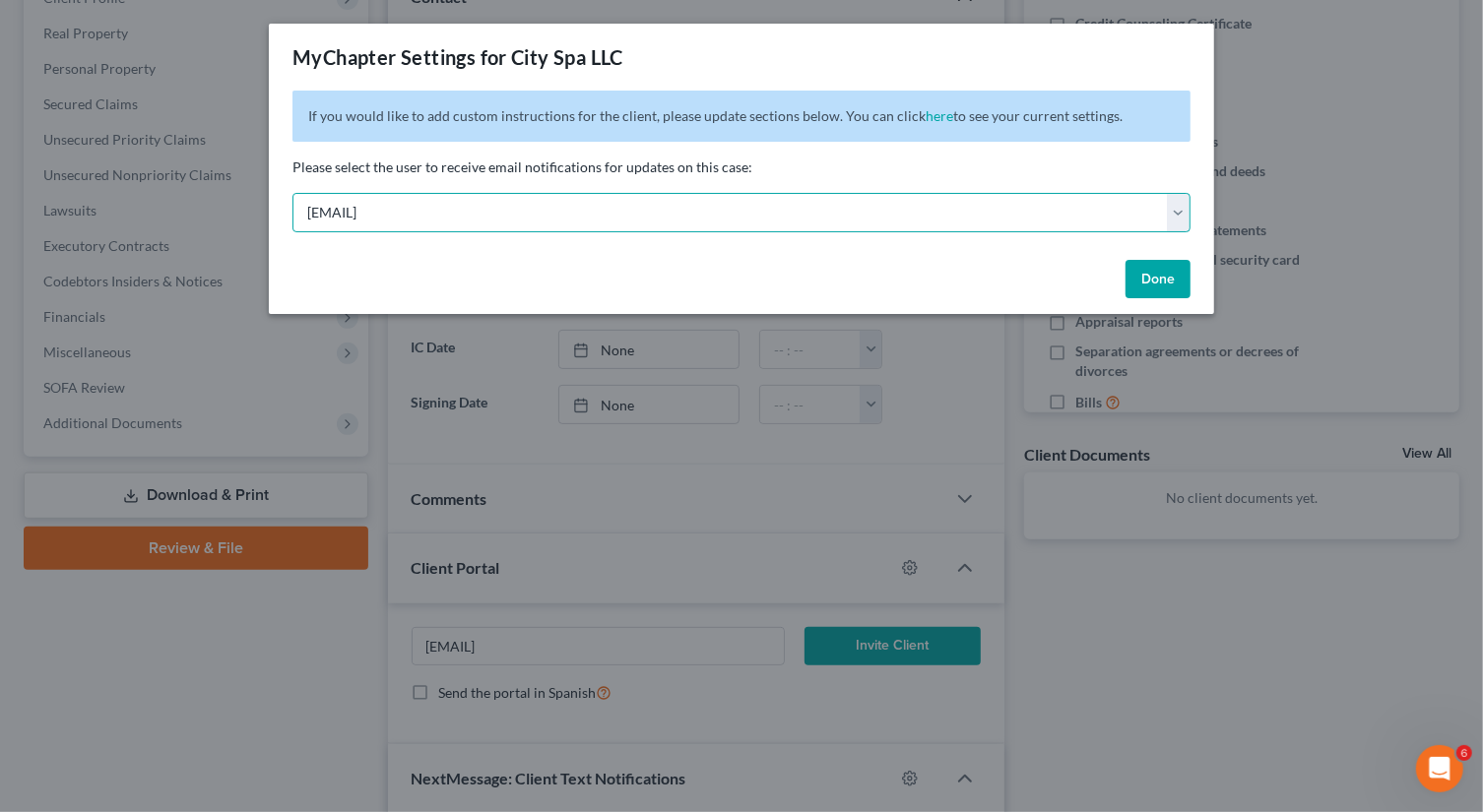 click on "Select [EMAIL] [EMAIL] [EMAIL] [EMAIL] [EMAIL]" at bounding box center [742, 213] 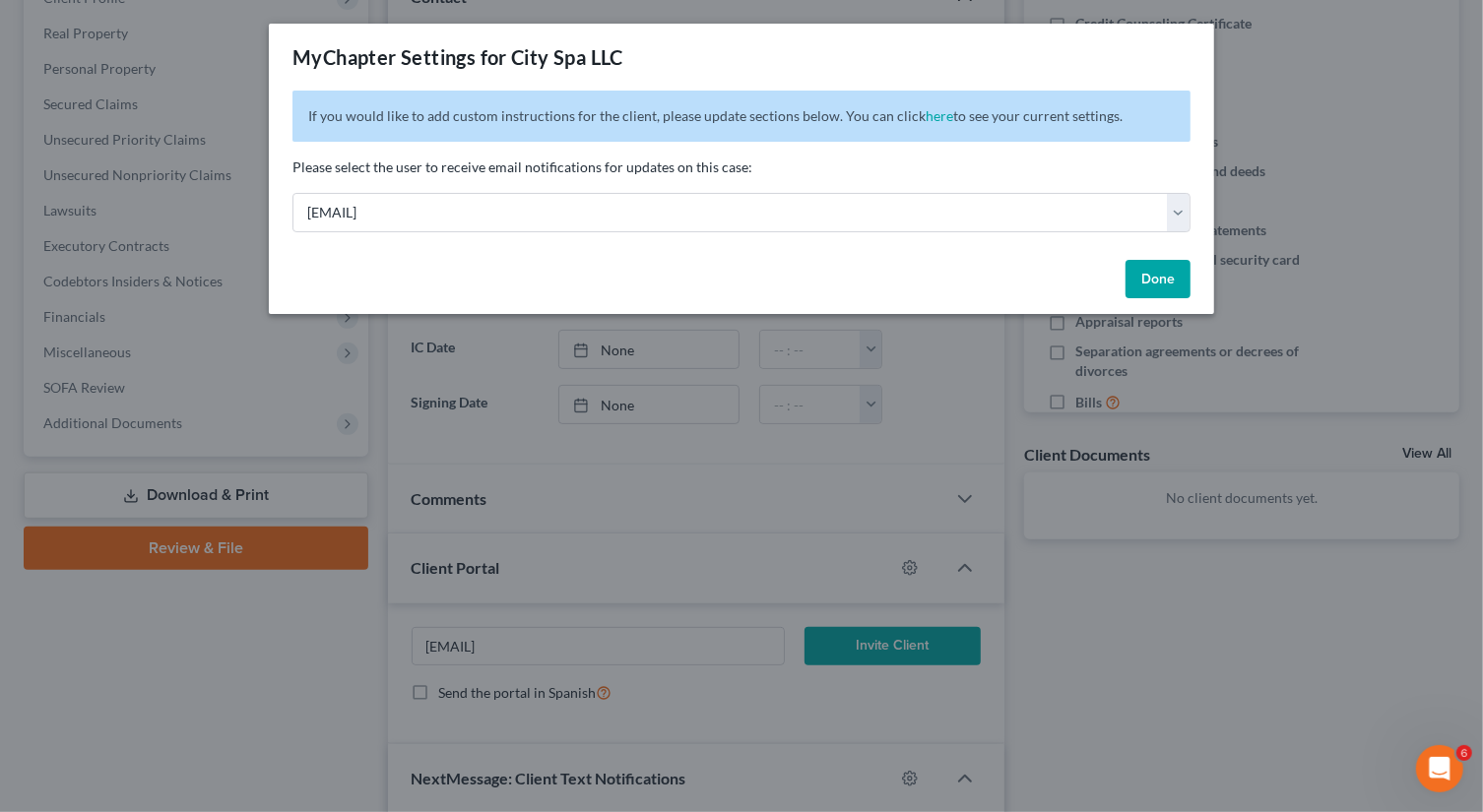 drag, startPoint x: 1173, startPoint y: 283, endPoint x: 1114, endPoint y: 309, distance: 64.4748 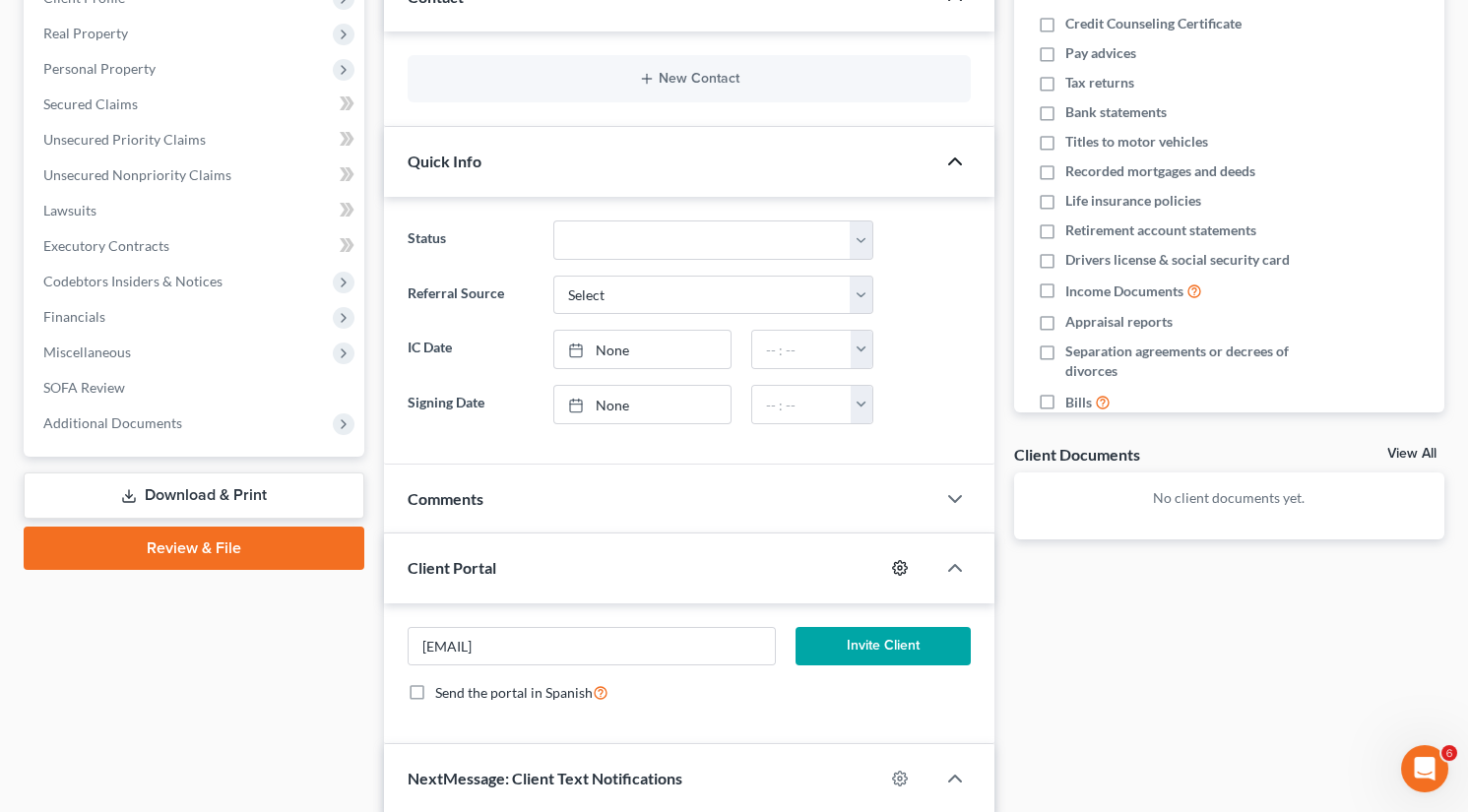 click 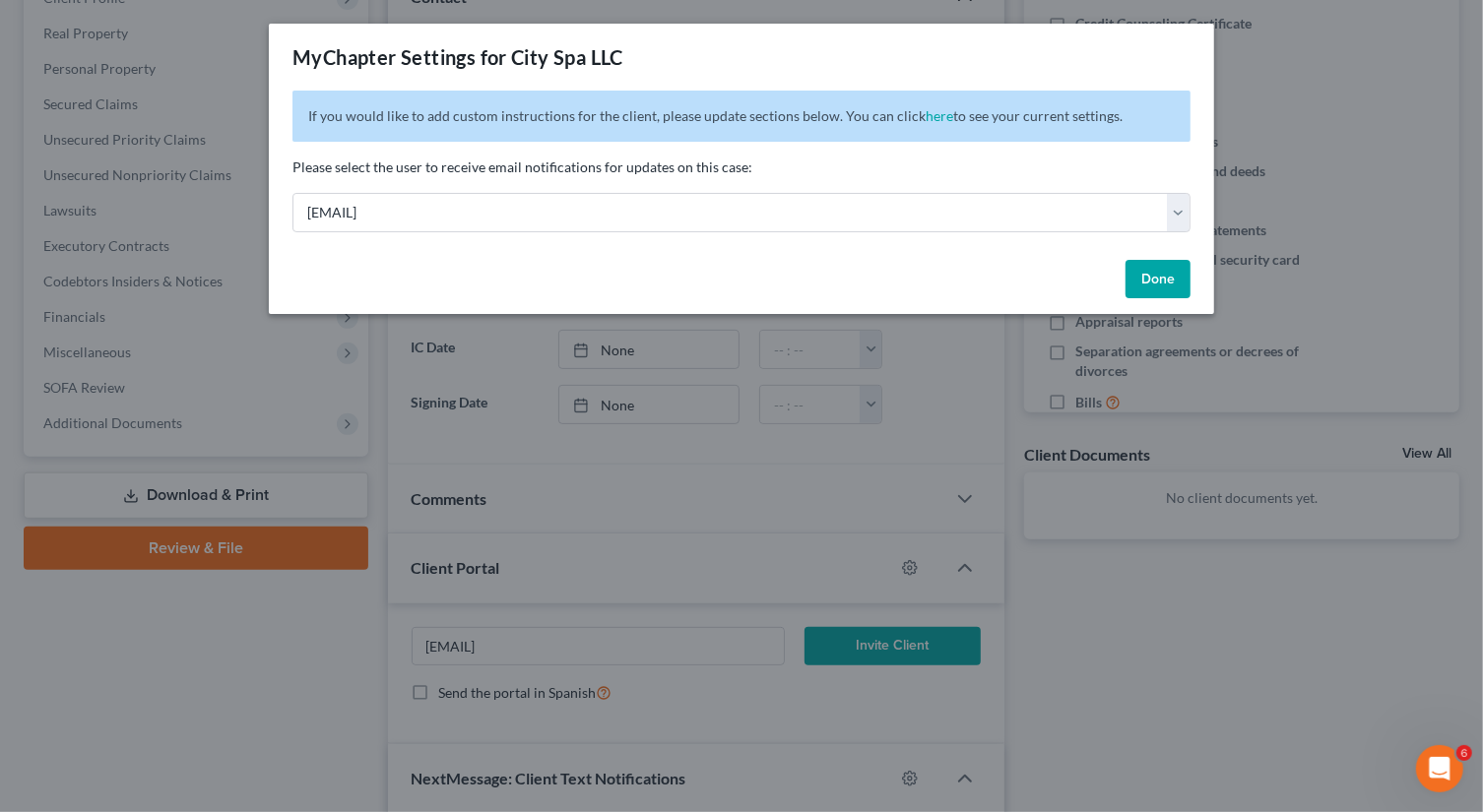 click on "Done" at bounding box center [1158, 280] 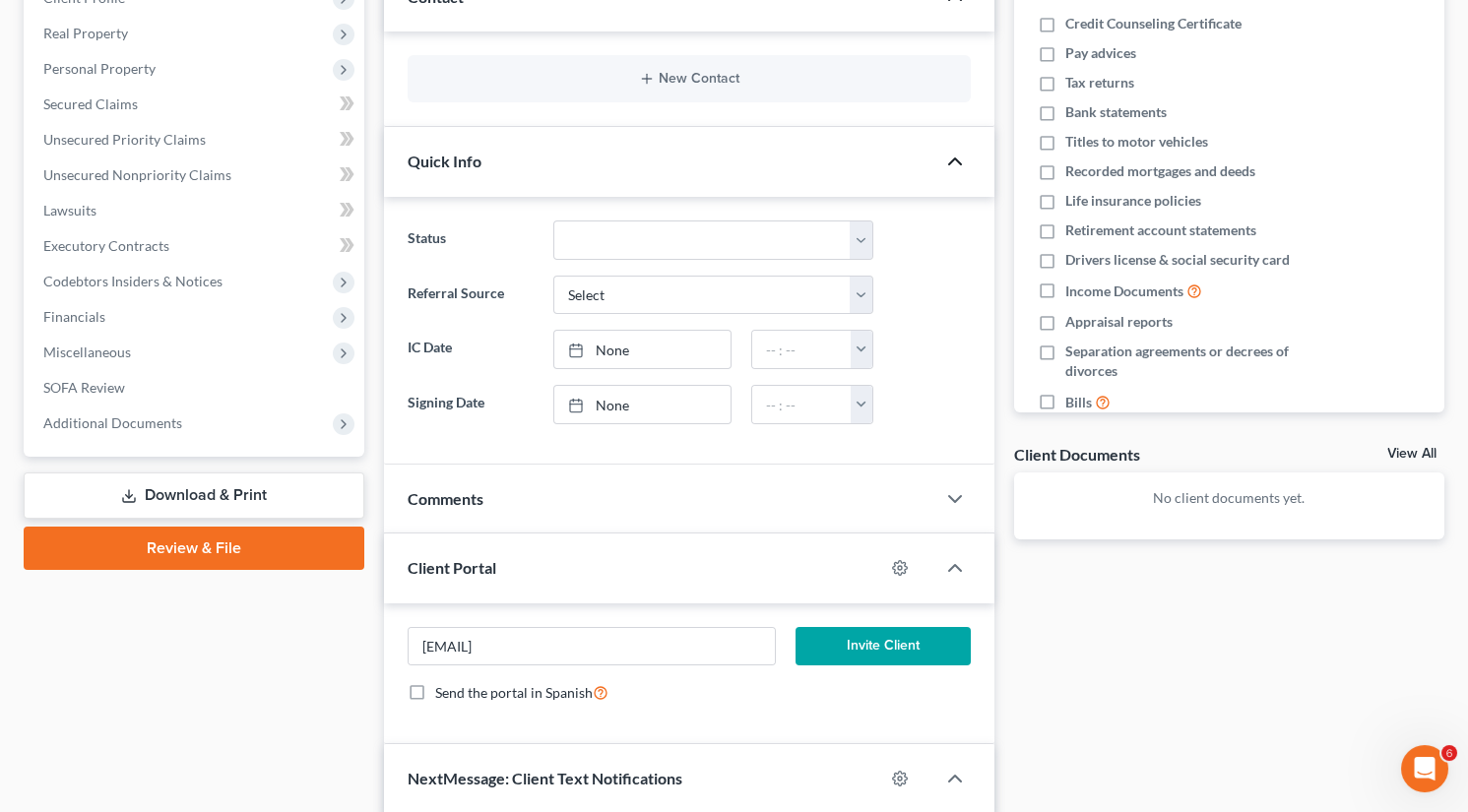 click on "Invite Client" at bounding box center [882, 647] 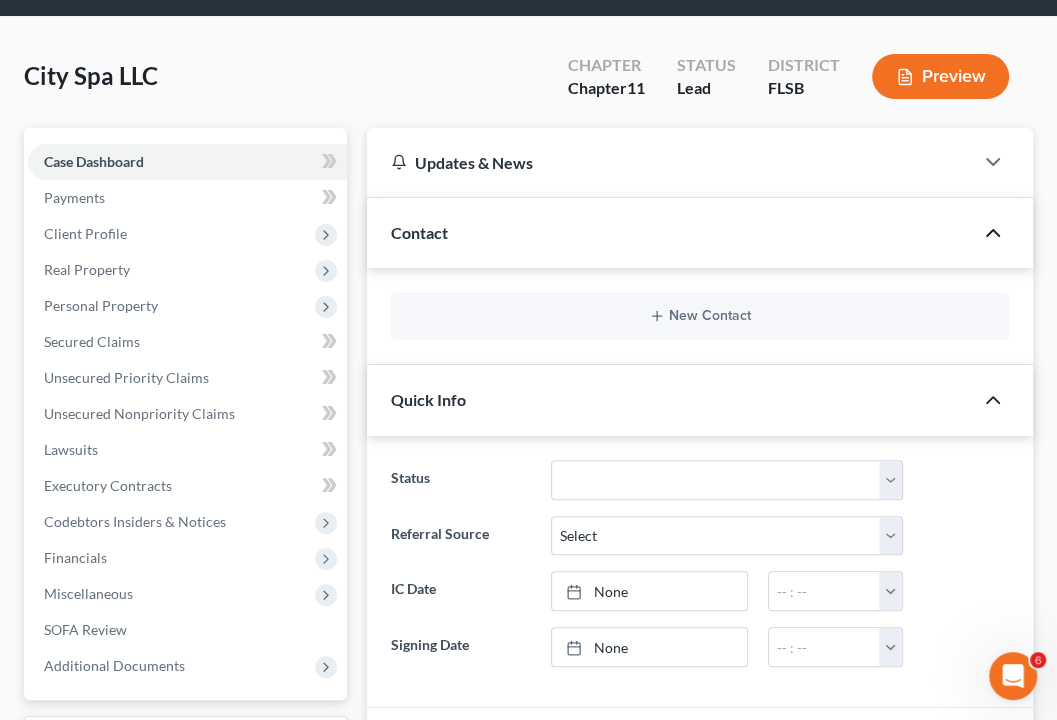 scroll, scrollTop: 0, scrollLeft: 0, axis: both 